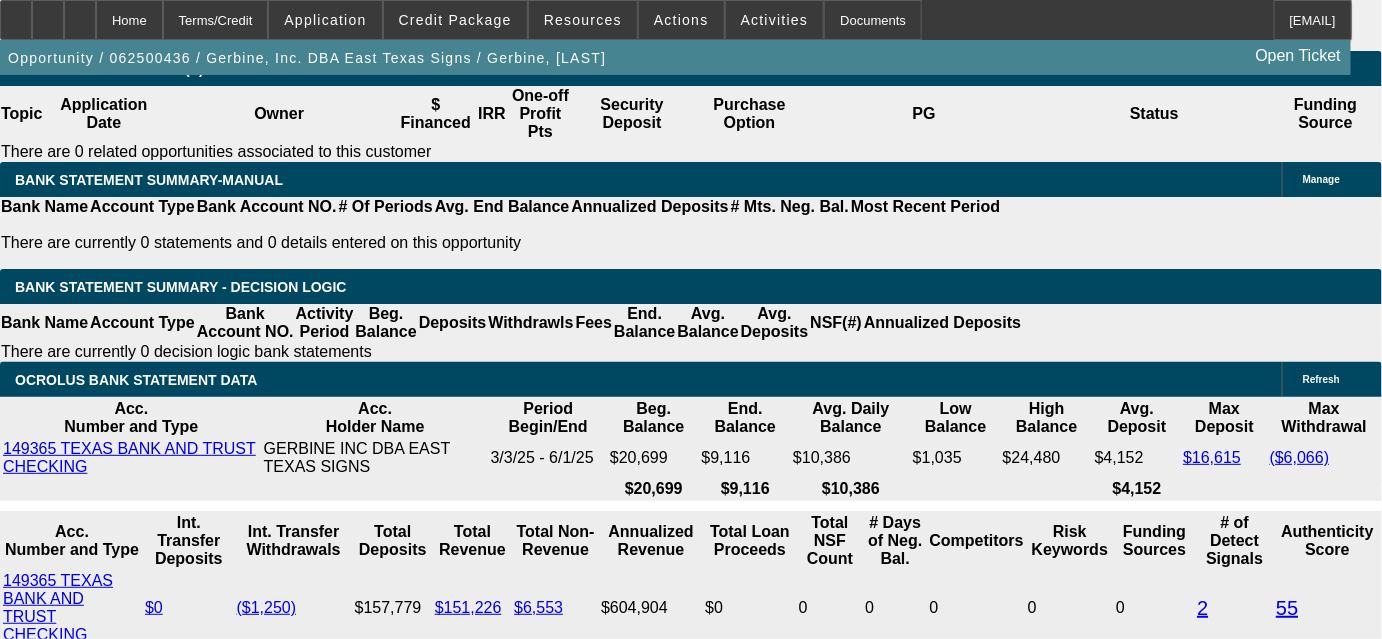 scroll, scrollTop: 3363, scrollLeft: 0, axis: vertical 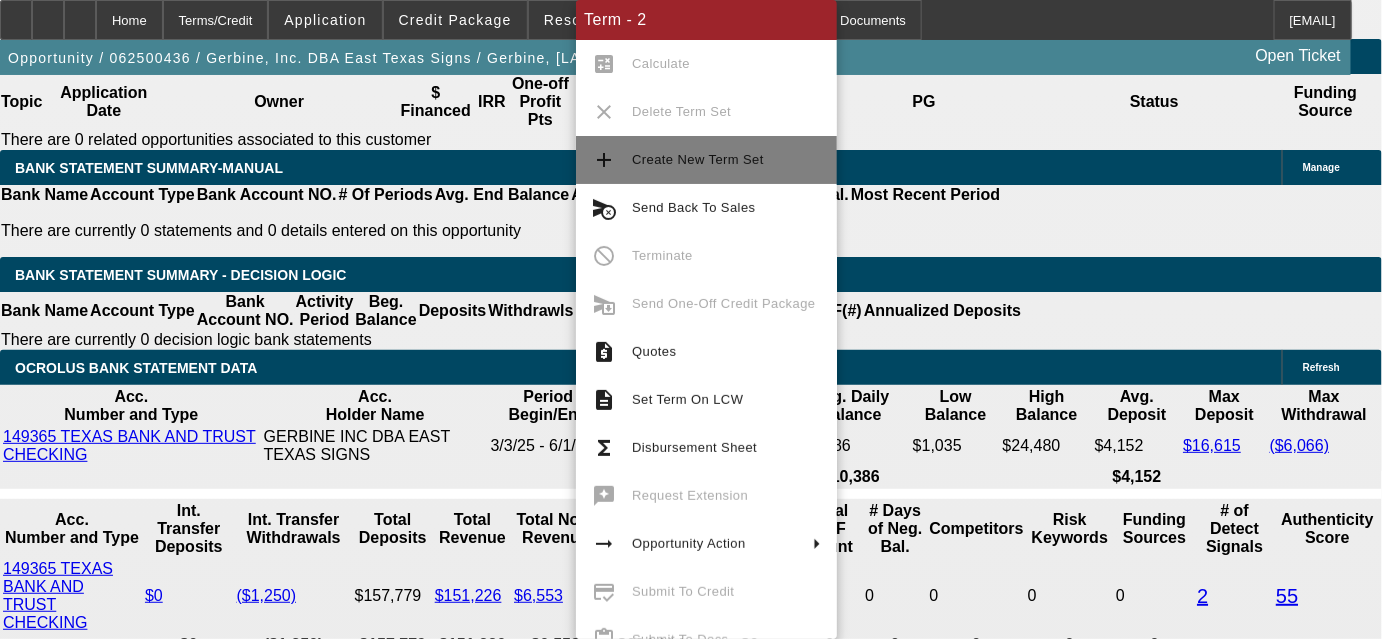 click on "add
Create New Term Set" at bounding box center (706, 160) 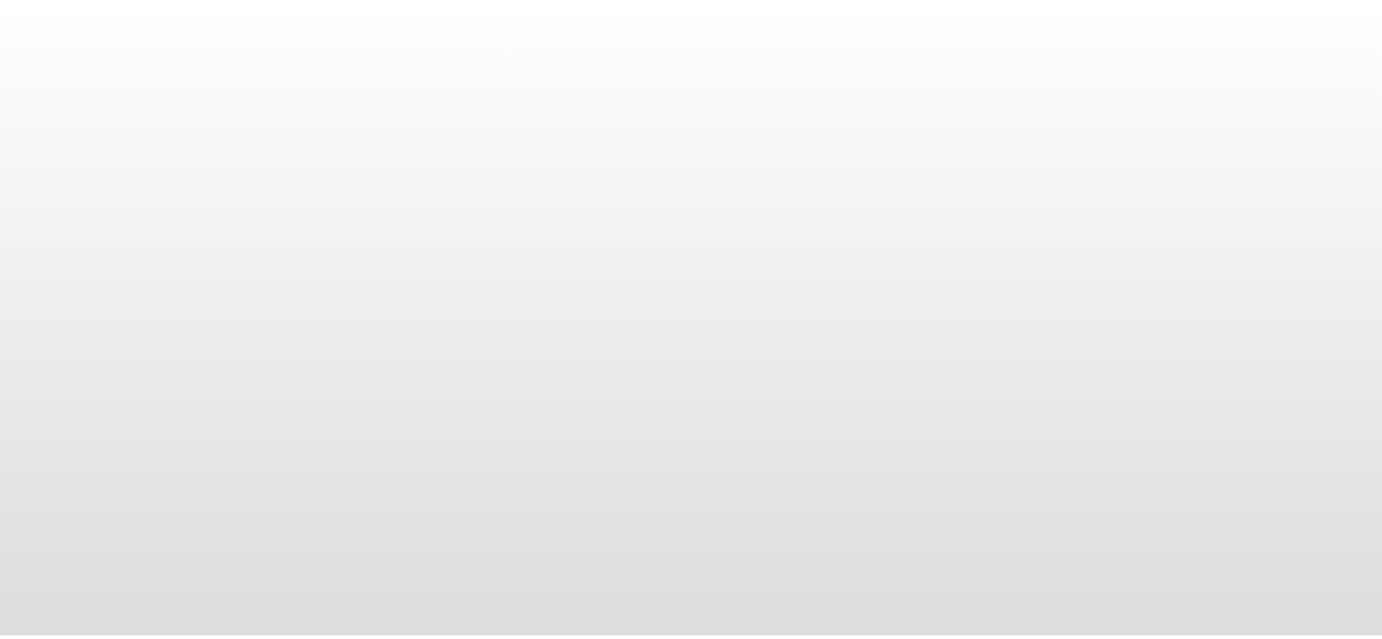 scroll, scrollTop: 0, scrollLeft: 0, axis: both 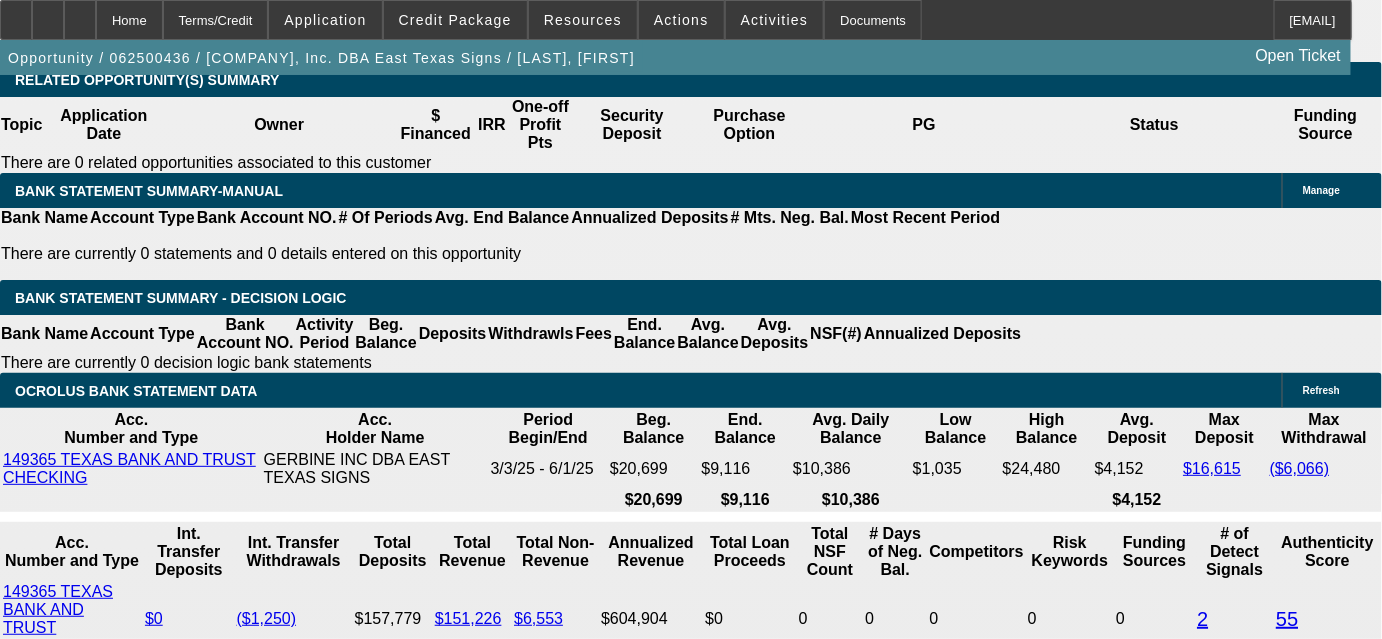 click on "5% 10% 15% 20% $" at bounding box center [506, 2040] 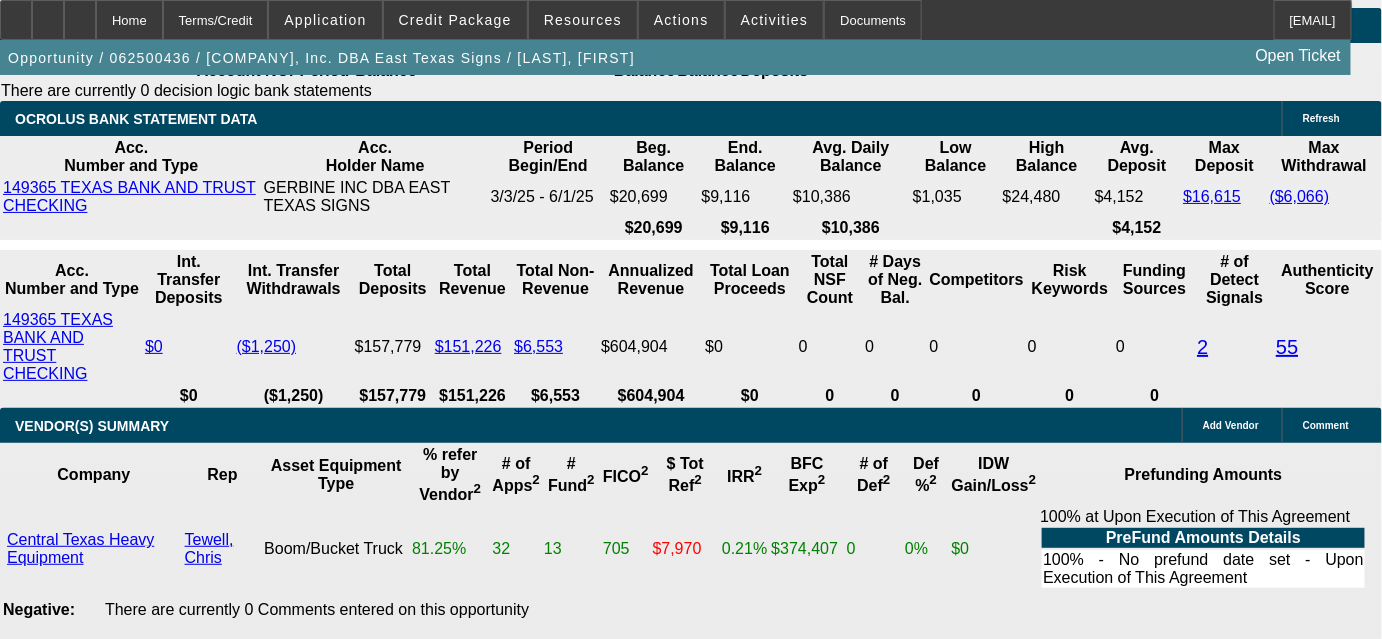 scroll, scrollTop: 3613, scrollLeft: 0, axis: vertical 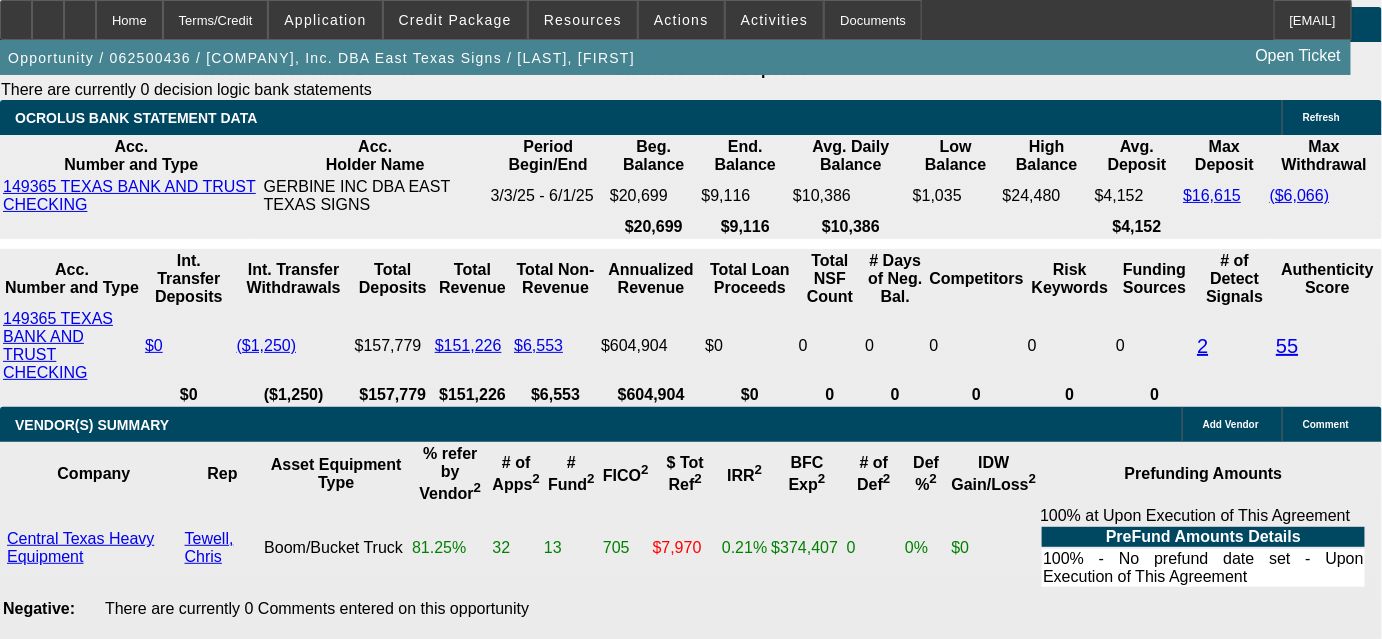 click on "$2,157.07
x
60
9.9
%
Bal Pmt. (BFC)
$0.00
x
1
9.9
%
Bal Pmt. (BFC)
Add Payment Stream" at bounding box center (404, 1973) 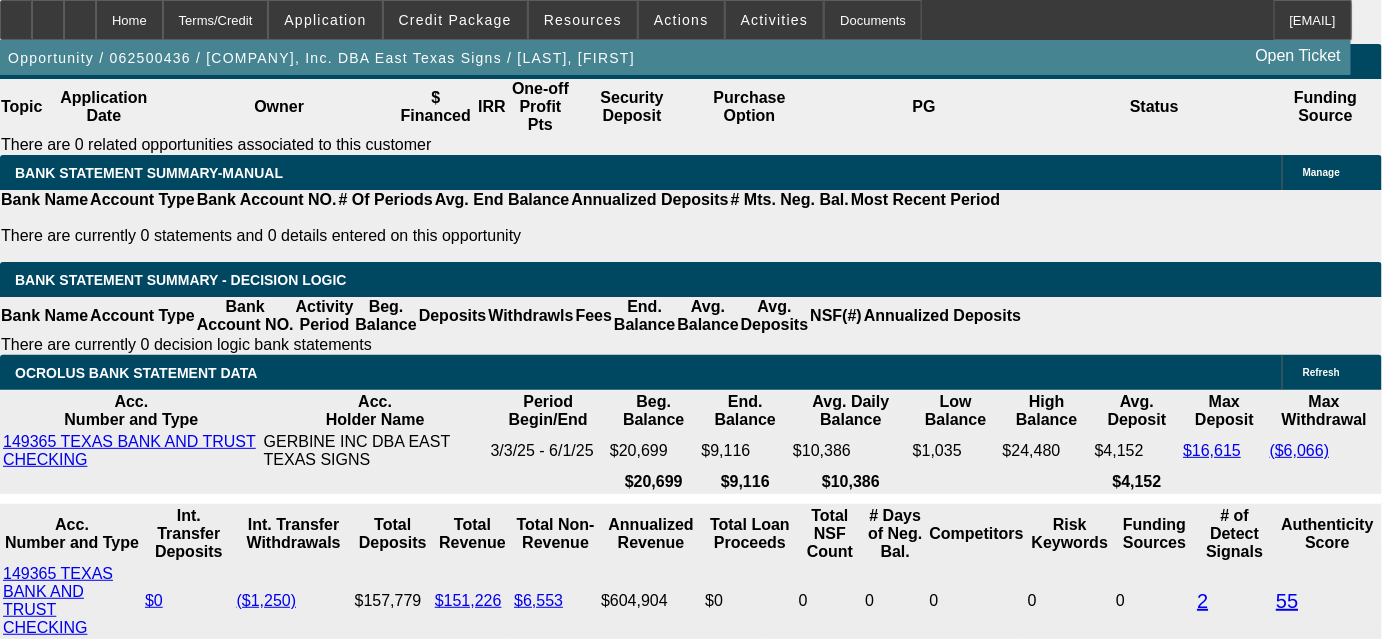scroll, scrollTop: 3249, scrollLeft: 0, axis: vertical 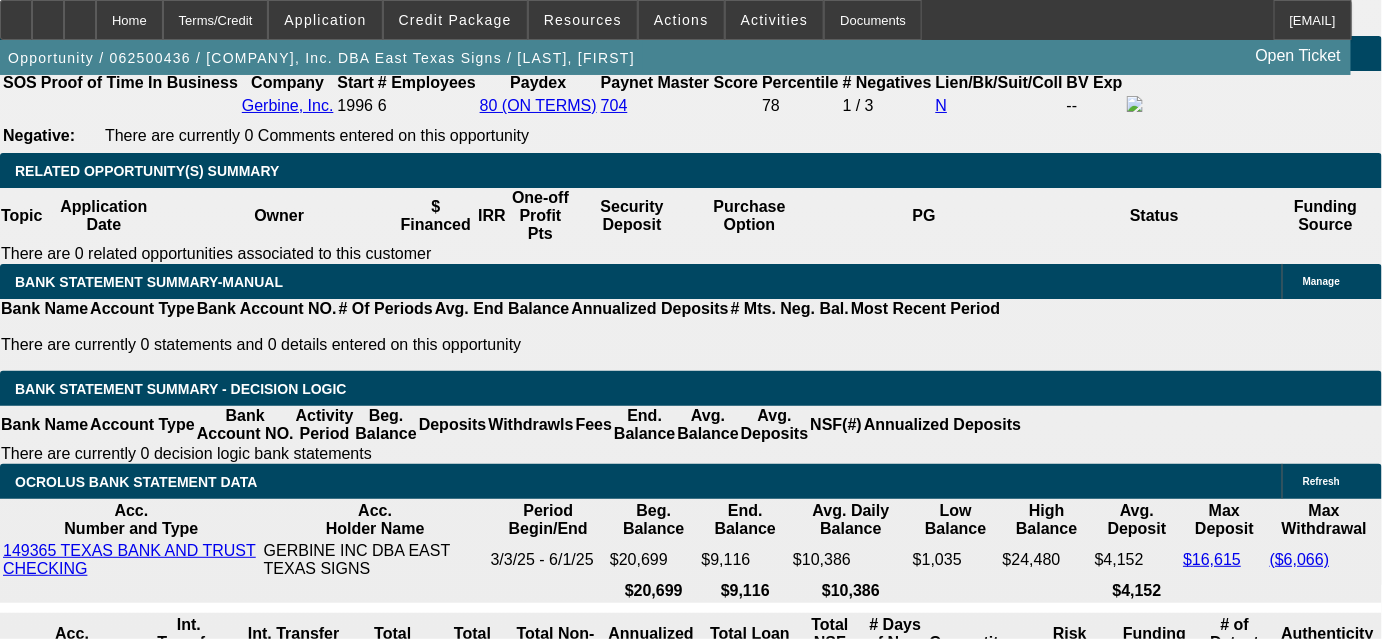 click at bounding box center [294, 1571] 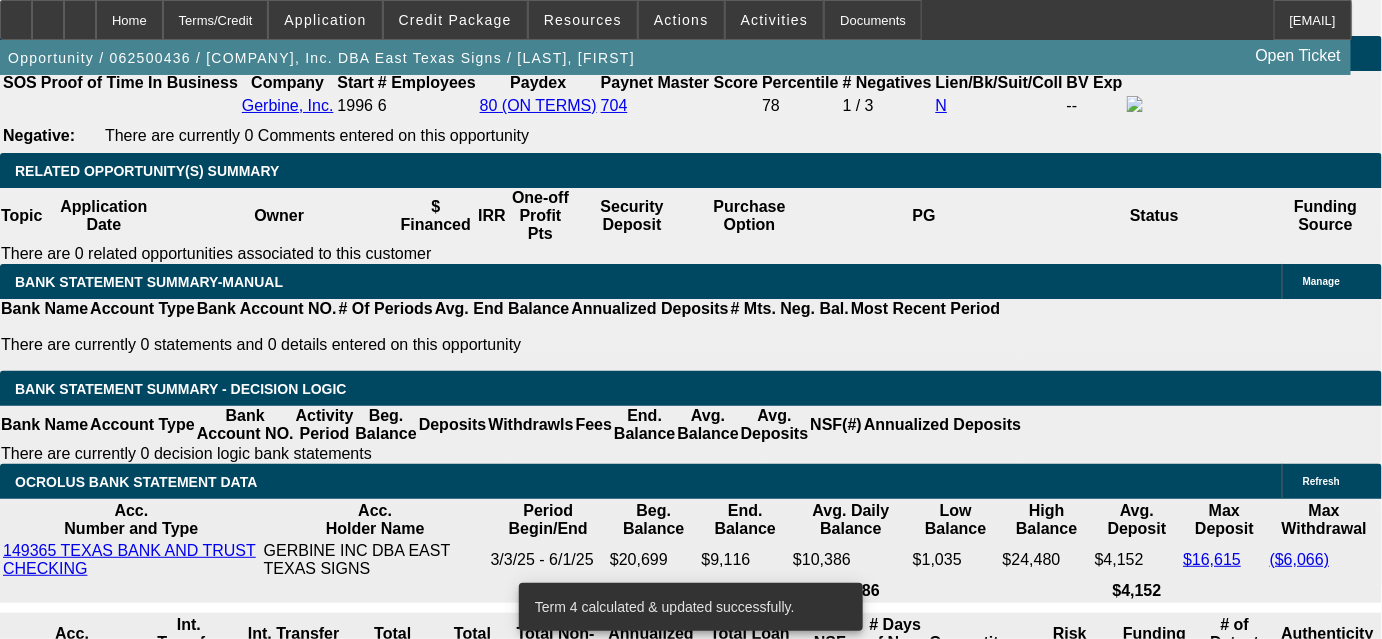 click on "4
[LAST] III, [FIRST]
Add Personal
|
Add Corporate
Central Texas Heavy Equipment
Add Vendor
2018 Used RAM 5500 178998 6.7L Cummins engine, auto trans, 2017 used Elliott M43R M43R 48' Working Height Aerial Lift
Asset
2018 Used RAM 5500 178998 6.7L Cummins engine, auto trans, 2017 used Elliott M43R M43R 48' Working Height Aerial Lift
$105,000.00
$8,065.25
$113,065.25
$0.00
$0.00
$0.00
$113,065.25
$0.00
$11,306.53
5% 10% 15% 20% $" at bounding box center (404, 2472) 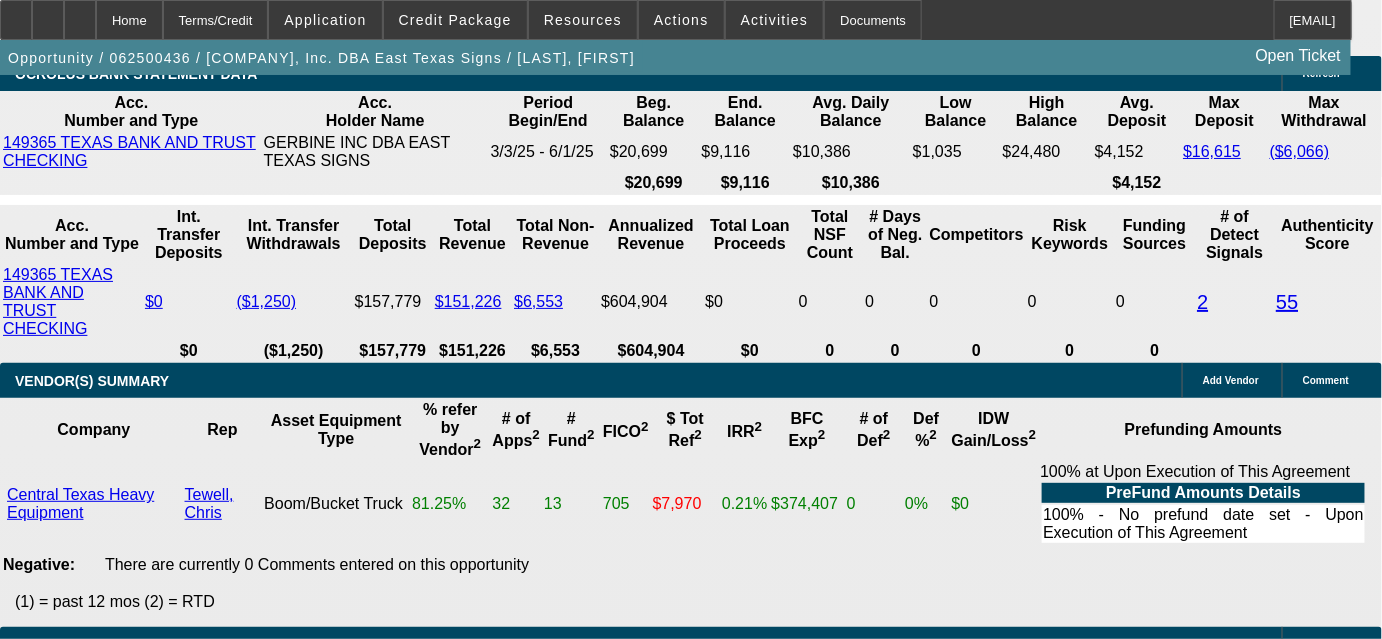 scroll, scrollTop: 3613, scrollLeft: 0, axis: vertical 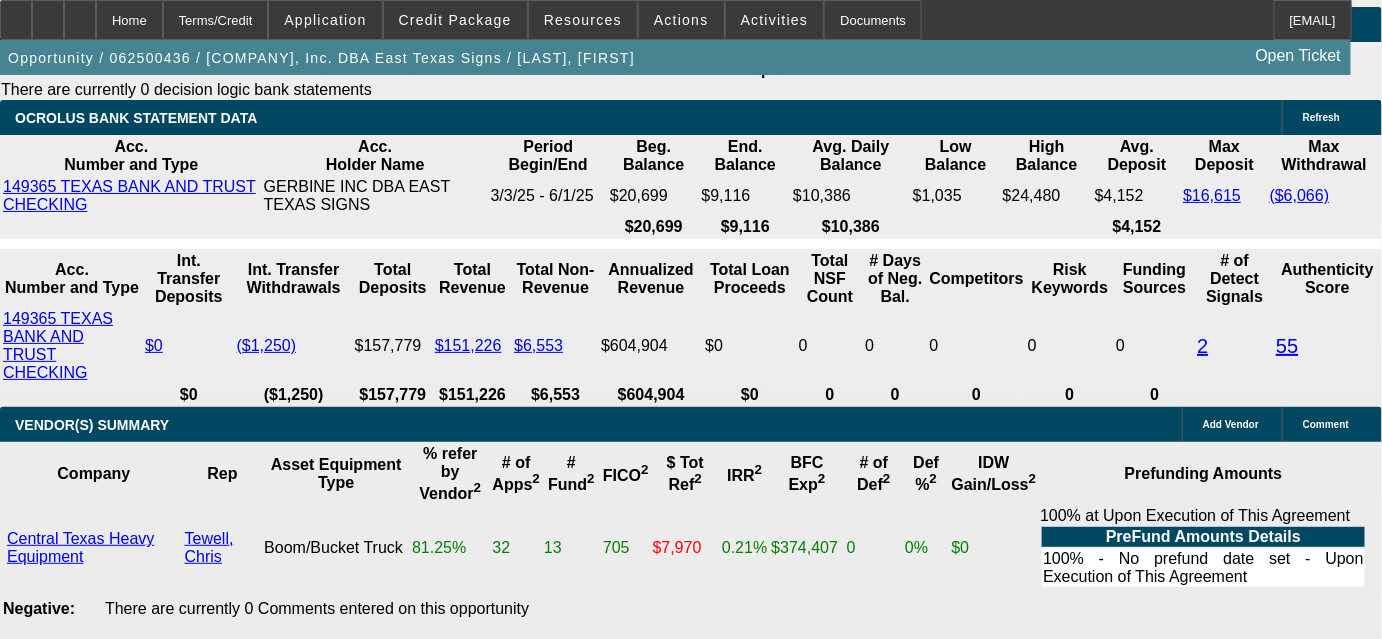drag, startPoint x: 334, startPoint y: 304, endPoint x: 371, endPoint y: 310, distance: 37.48333 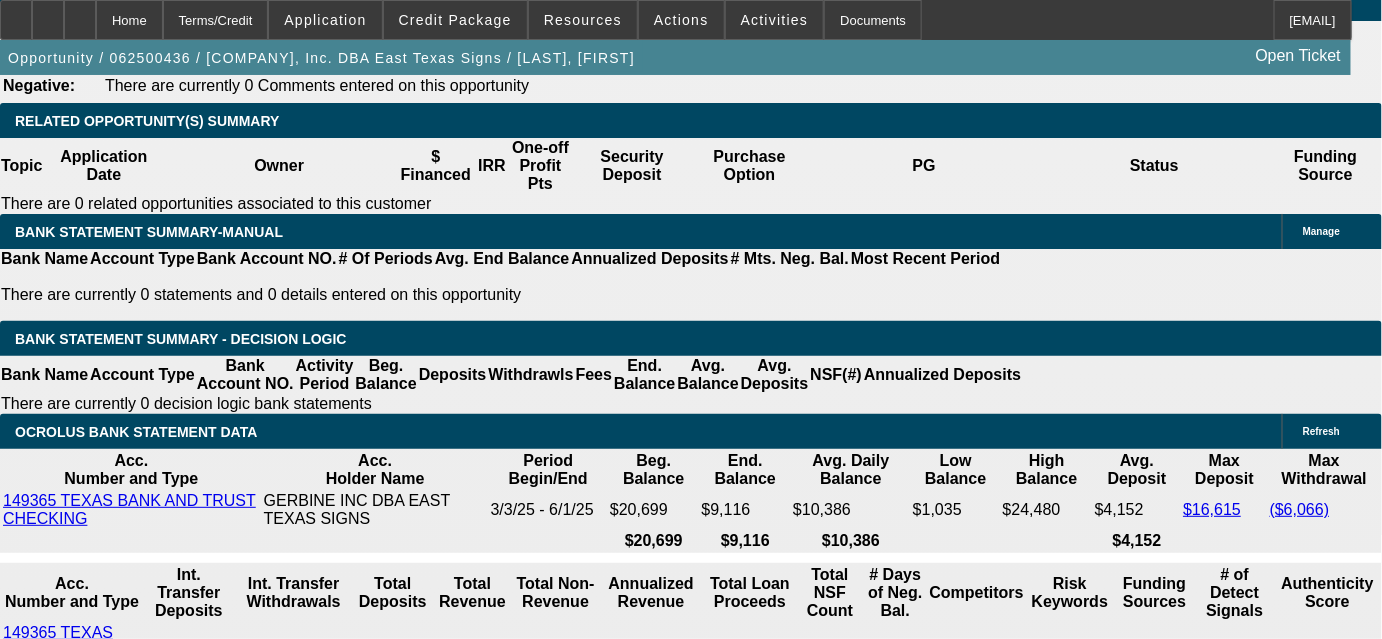 scroll, scrollTop: 3249, scrollLeft: 0, axis: vertical 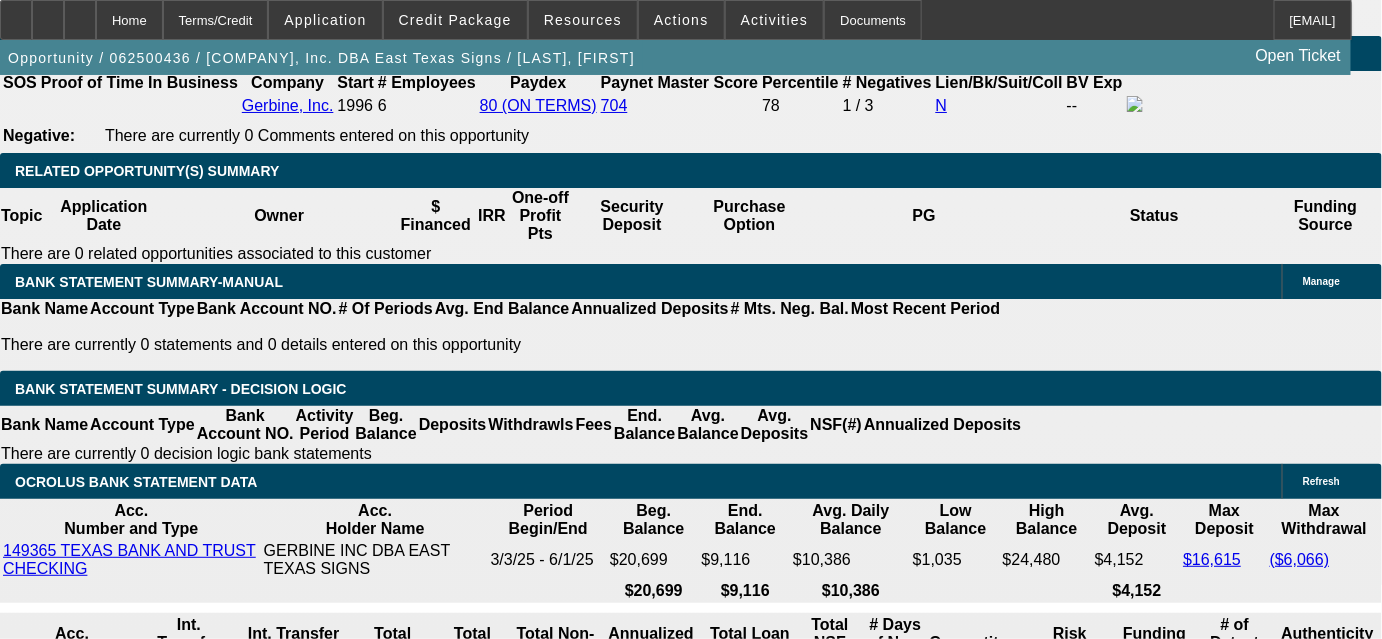 click at bounding box center [294, 1571] 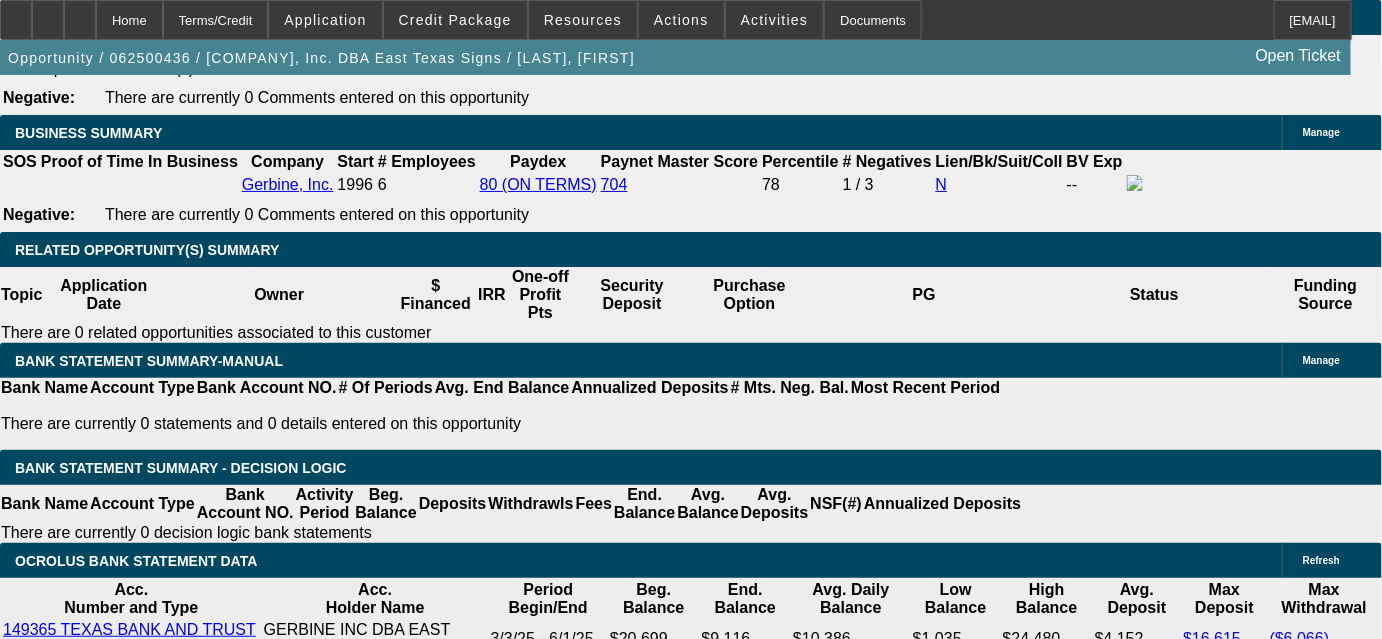 scroll, scrollTop: 3158, scrollLeft: 0, axis: vertical 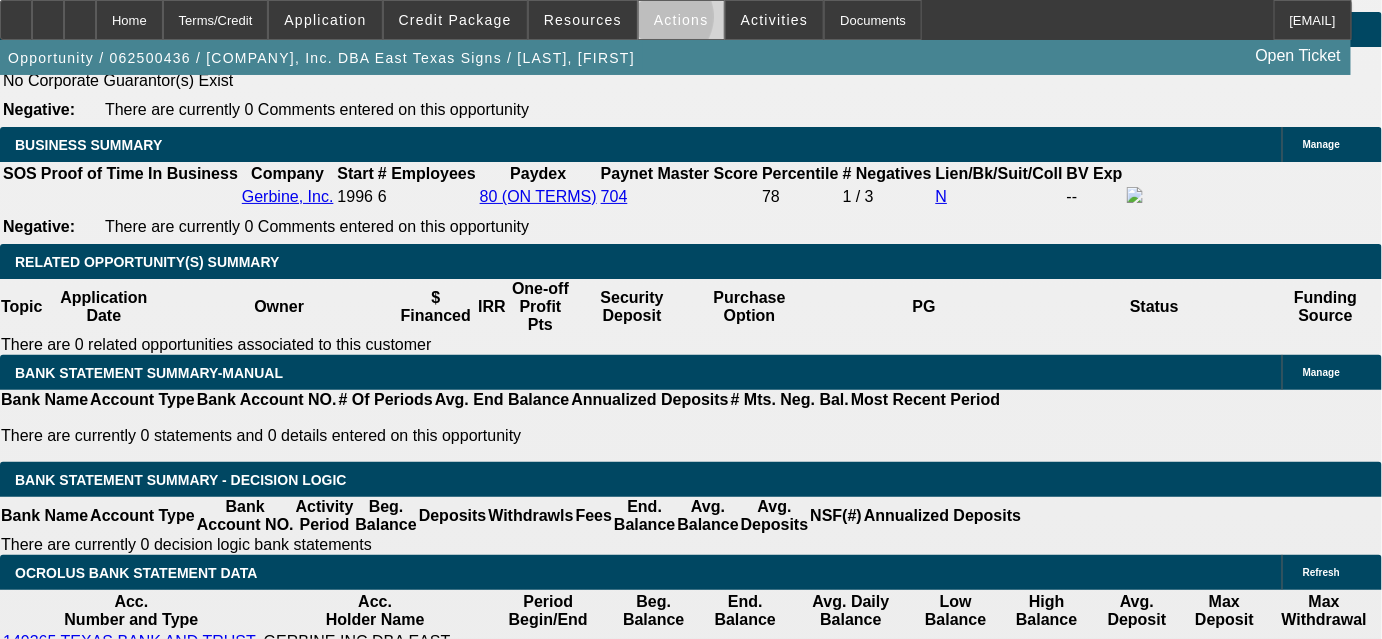 click on "Actions" at bounding box center (681, 20) 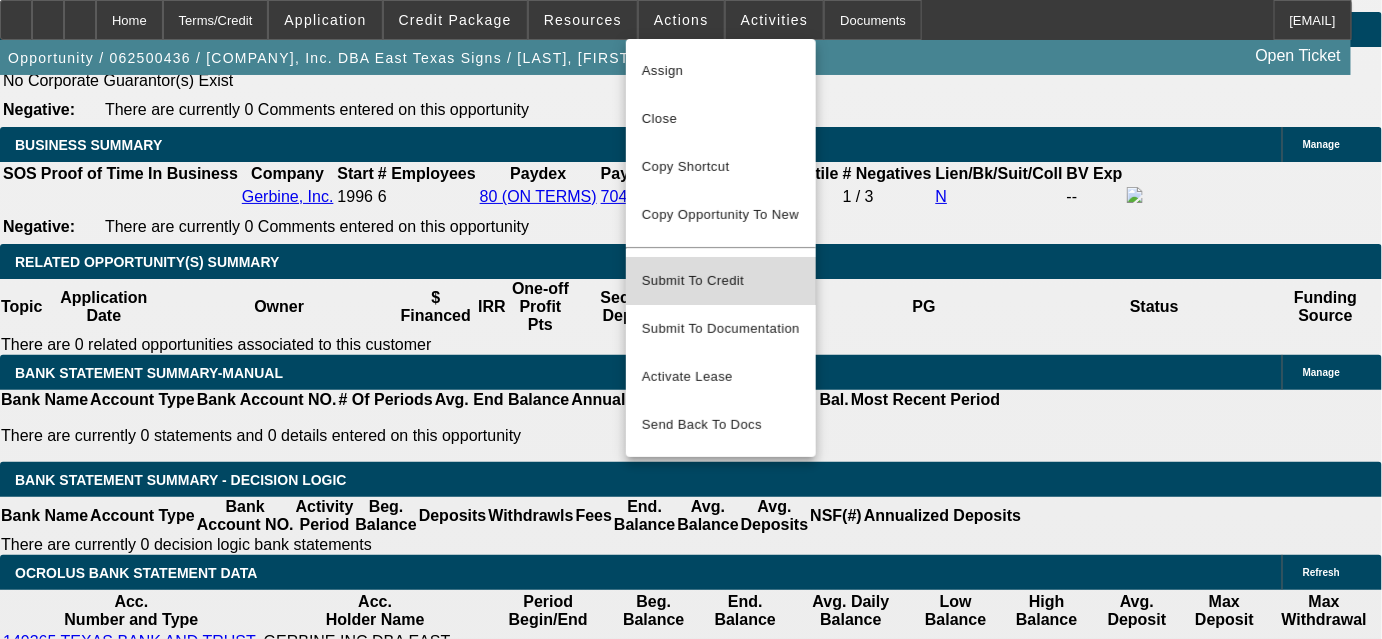 click on "Submit To Credit" at bounding box center (721, 281) 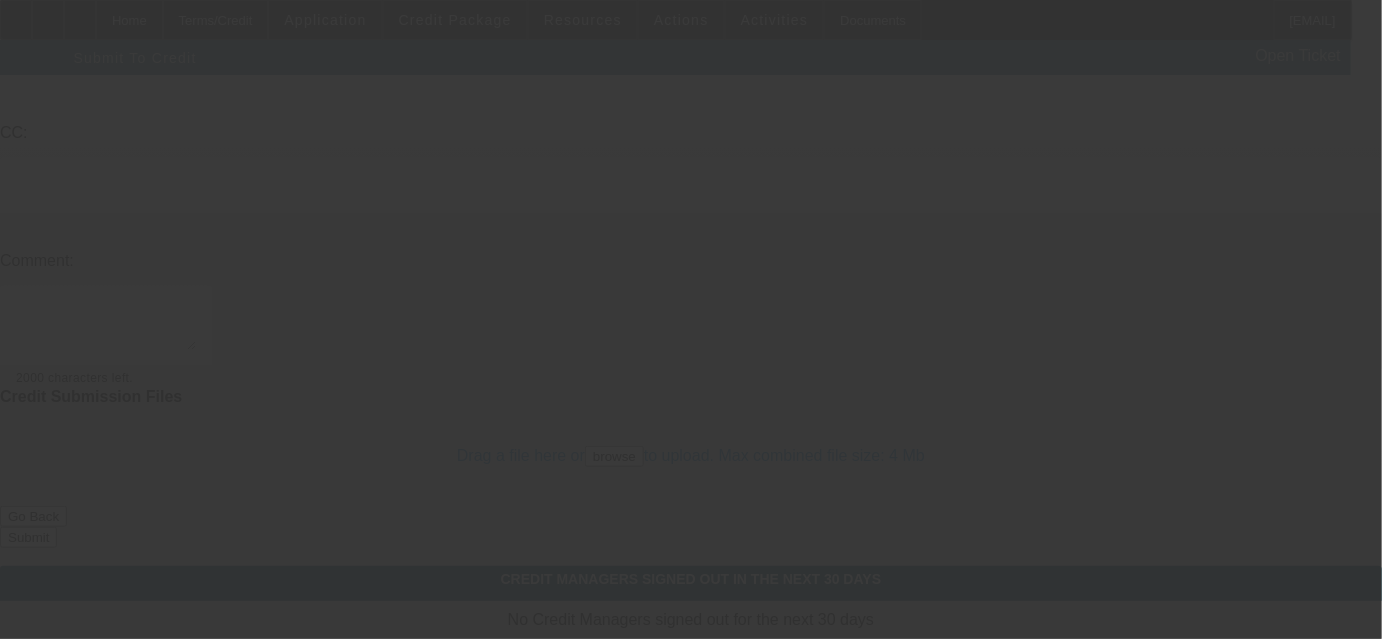 scroll, scrollTop: 0, scrollLeft: 0, axis: both 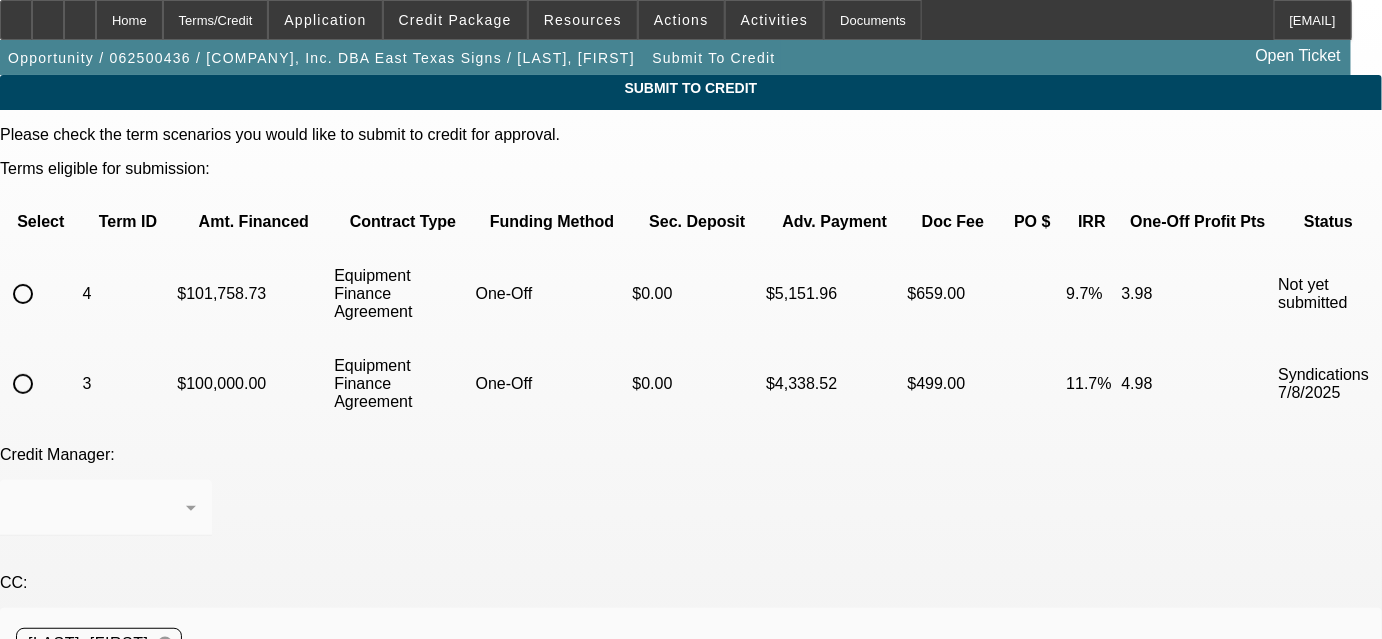 click at bounding box center [23, 294] 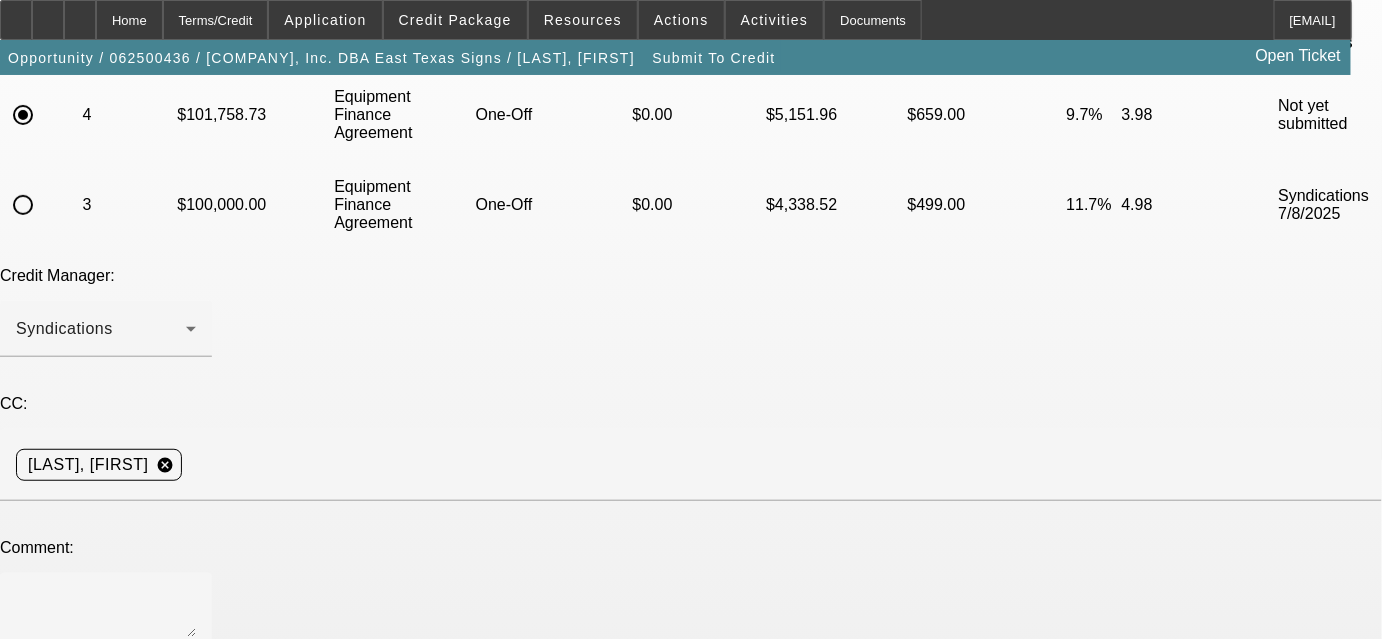 scroll, scrollTop: 181, scrollLeft: 0, axis: vertical 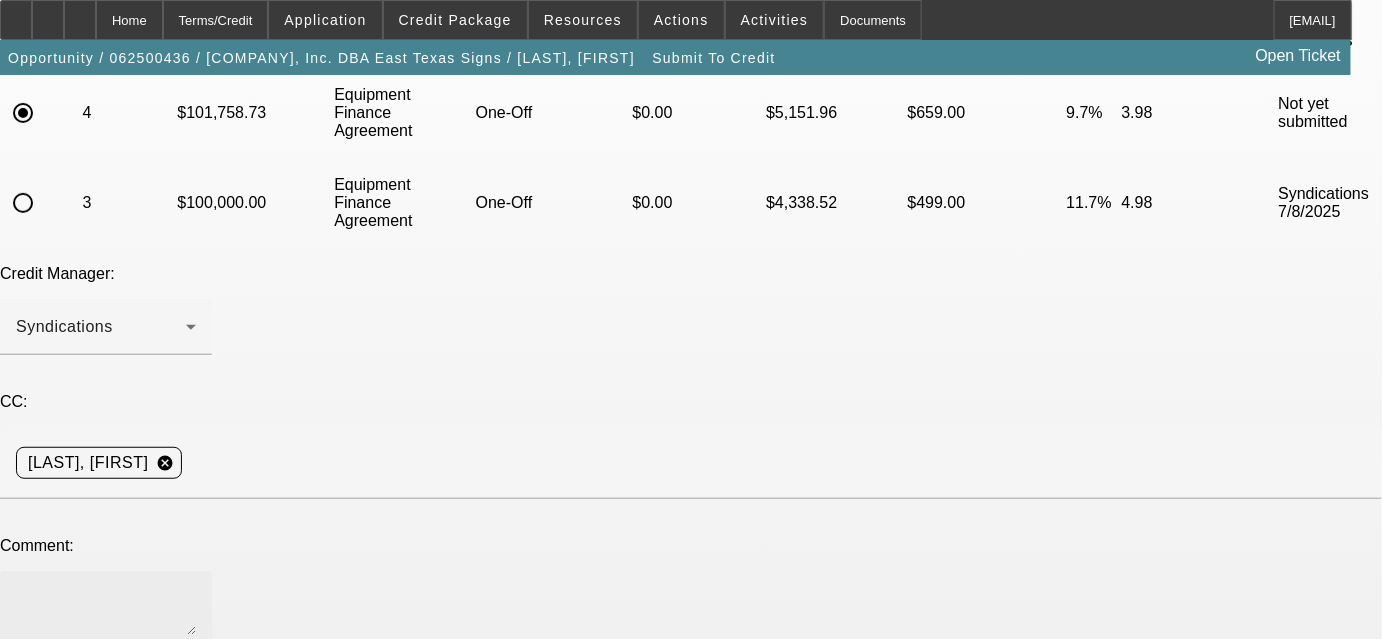 click at bounding box center [106, 611] 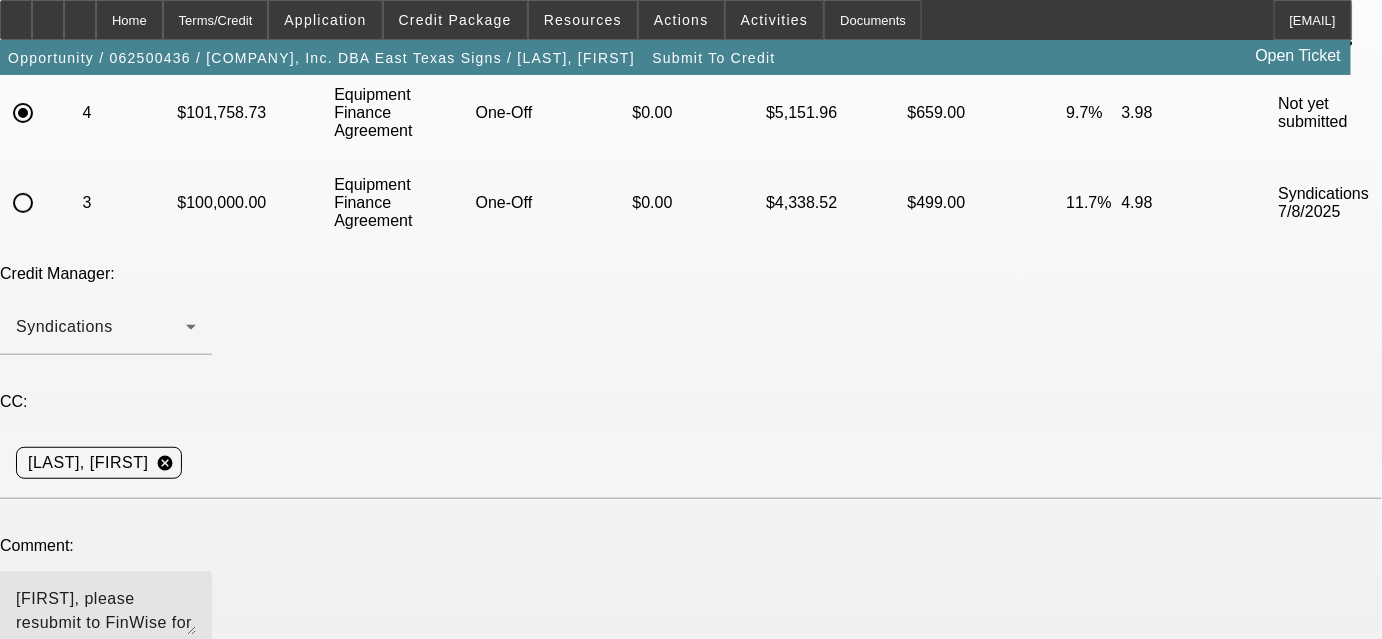 drag, startPoint x: 282, startPoint y: 398, endPoint x: 307, endPoint y: 380, distance: 30.805843 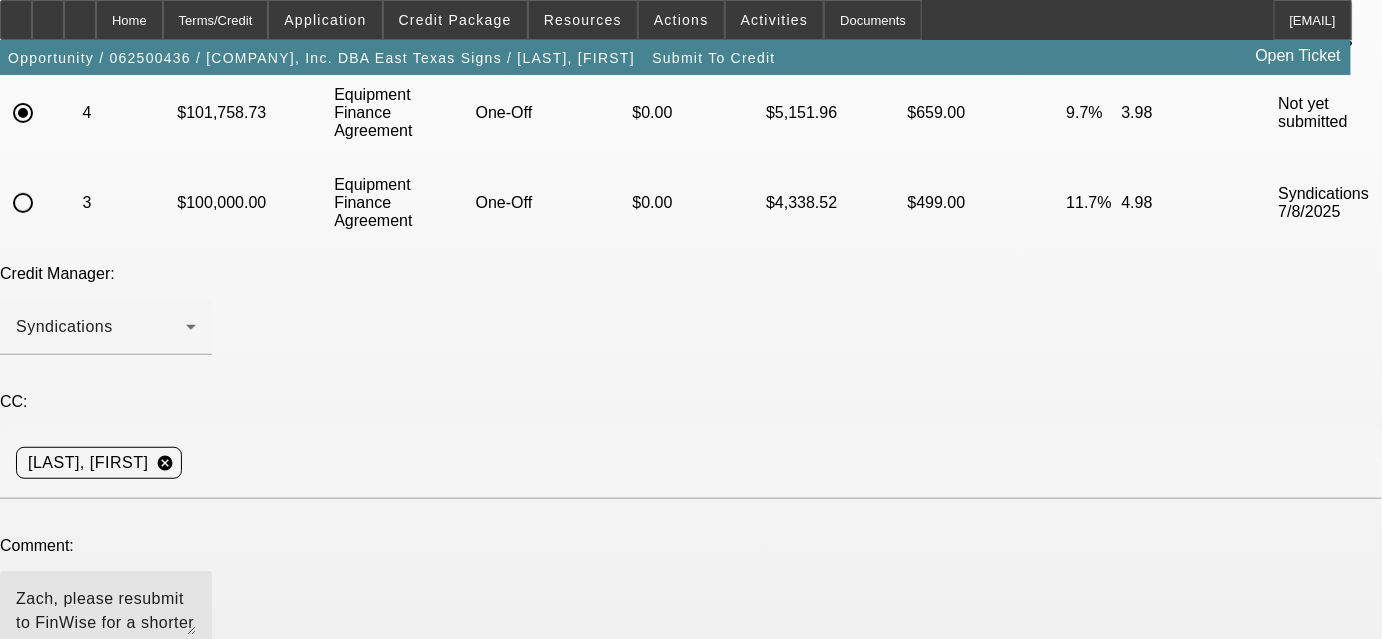type on "Zach, please resubmit to FinWise for a shorter term and with 10% down noting that the truck cost is $105,000 not the $113,065.25 (the invoice amount with sales tax) that they mentioned for comparable truck prices, thanks. Bob" 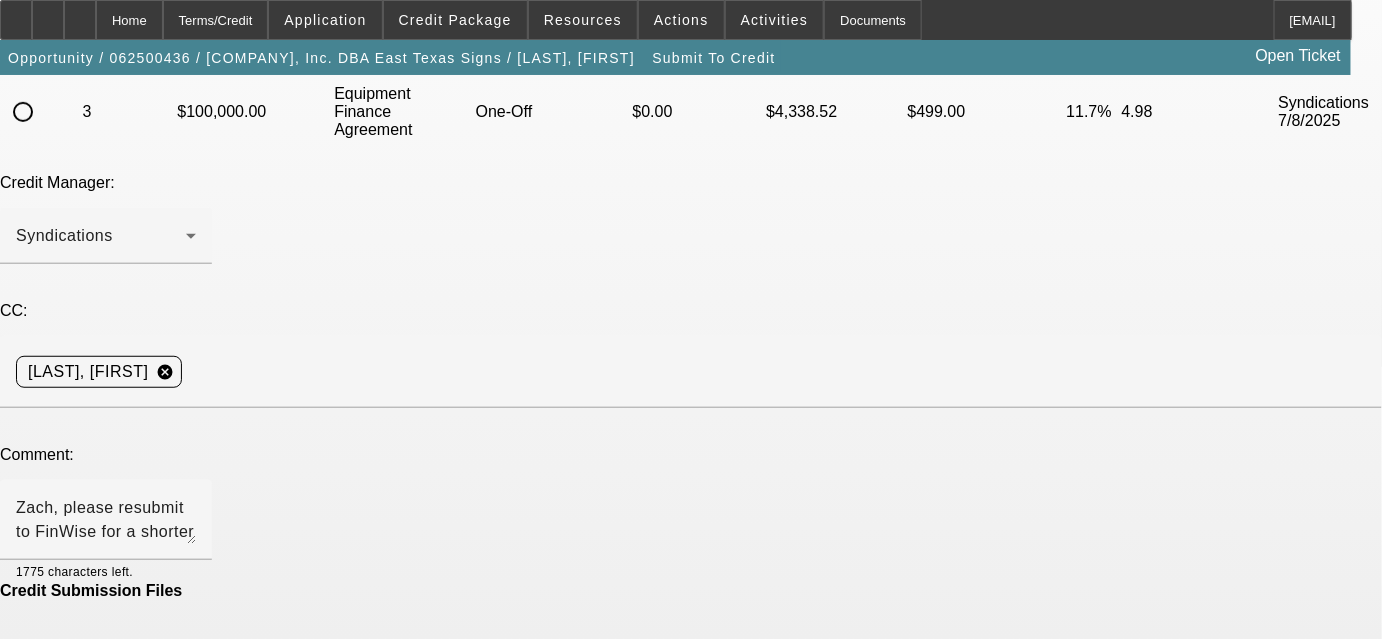 scroll, scrollTop: 318, scrollLeft: 0, axis: vertical 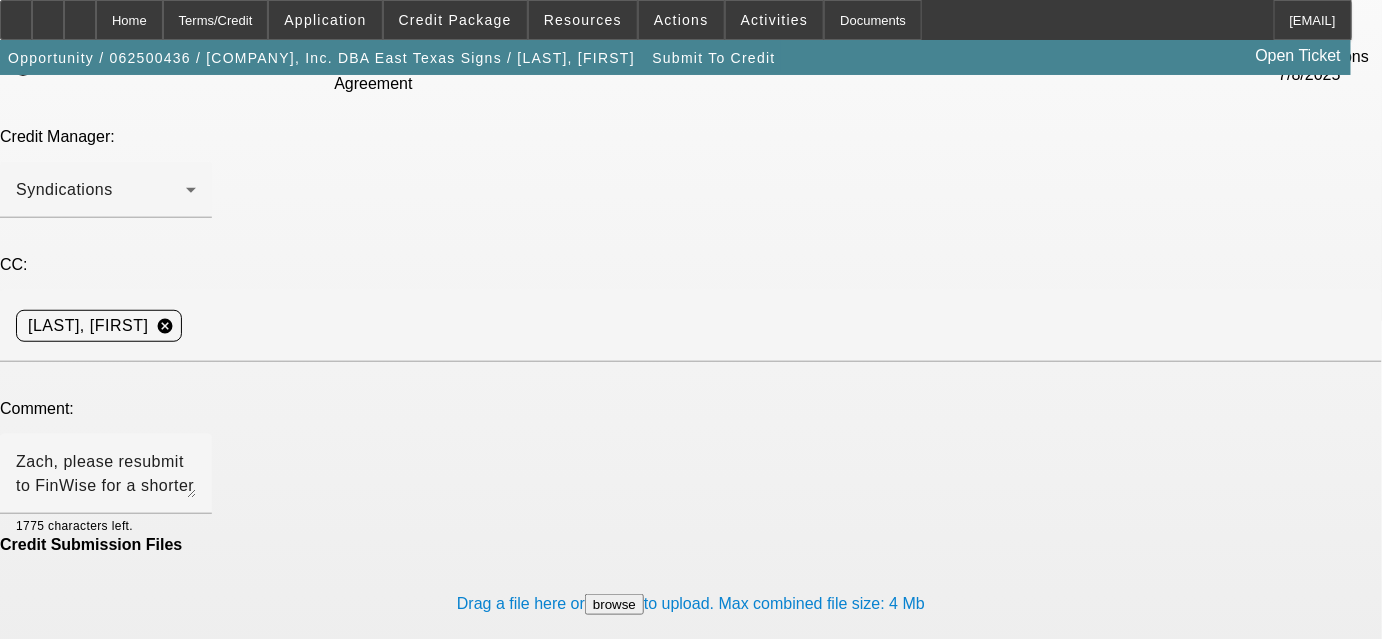 click on "Submit" at bounding box center [28, 685] 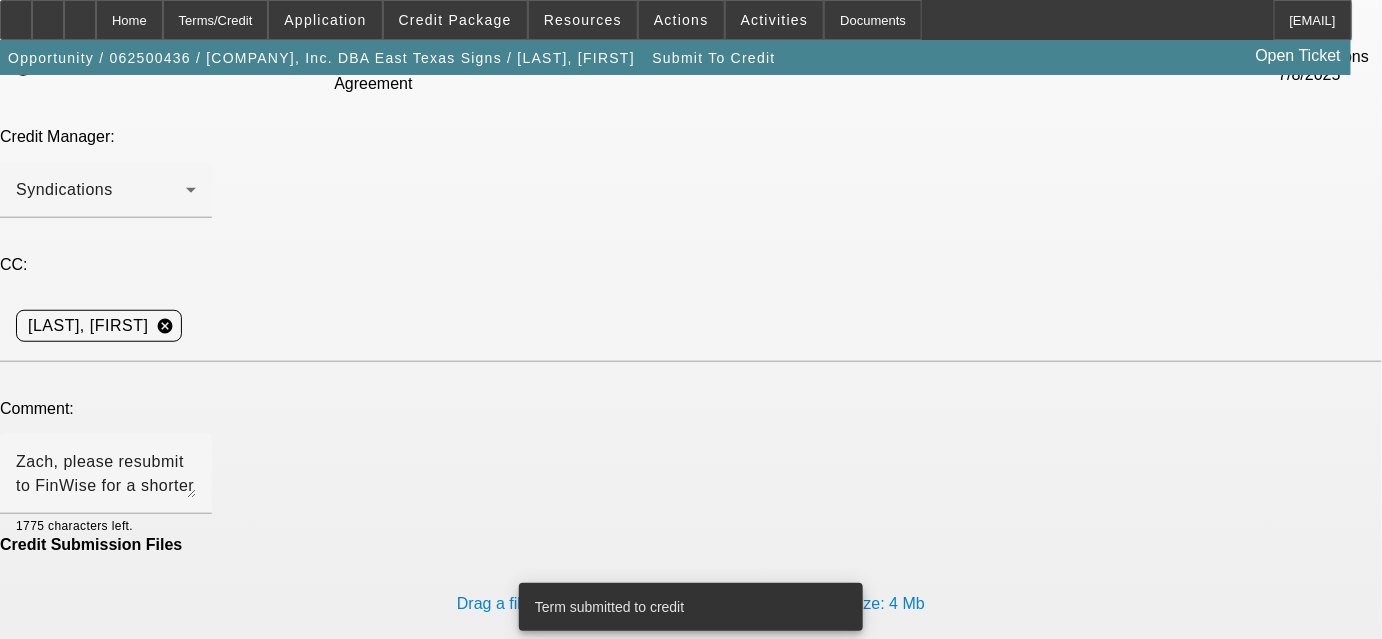 scroll, scrollTop: 0, scrollLeft: 0, axis: both 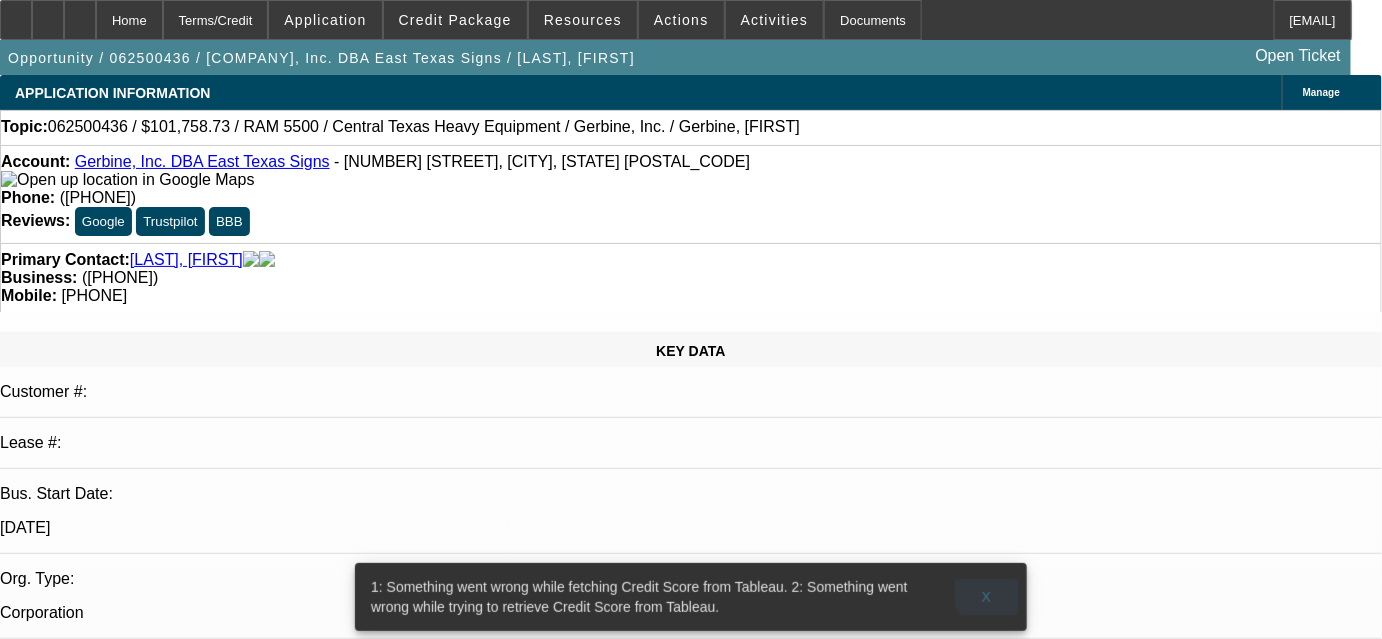 click at bounding box center [987, 597] 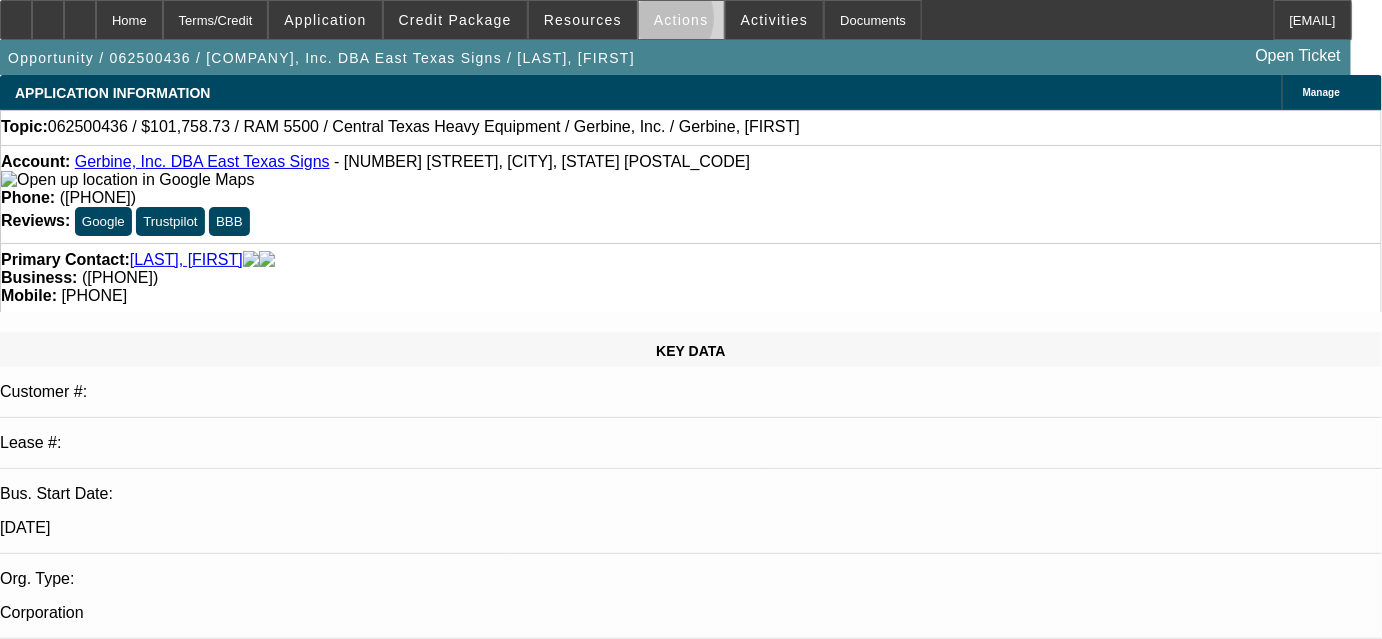 click on "Actions" at bounding box center [681, 20] 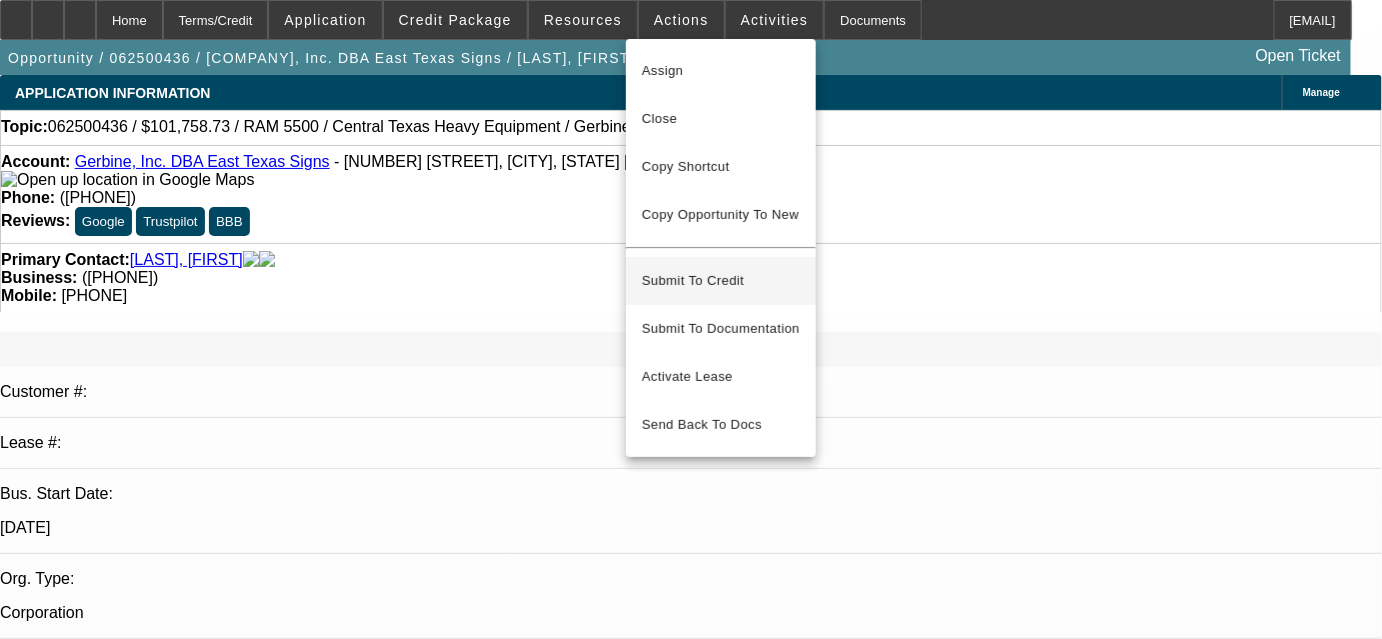 click on "Submit To Credit" at bounding box center [721, 281] 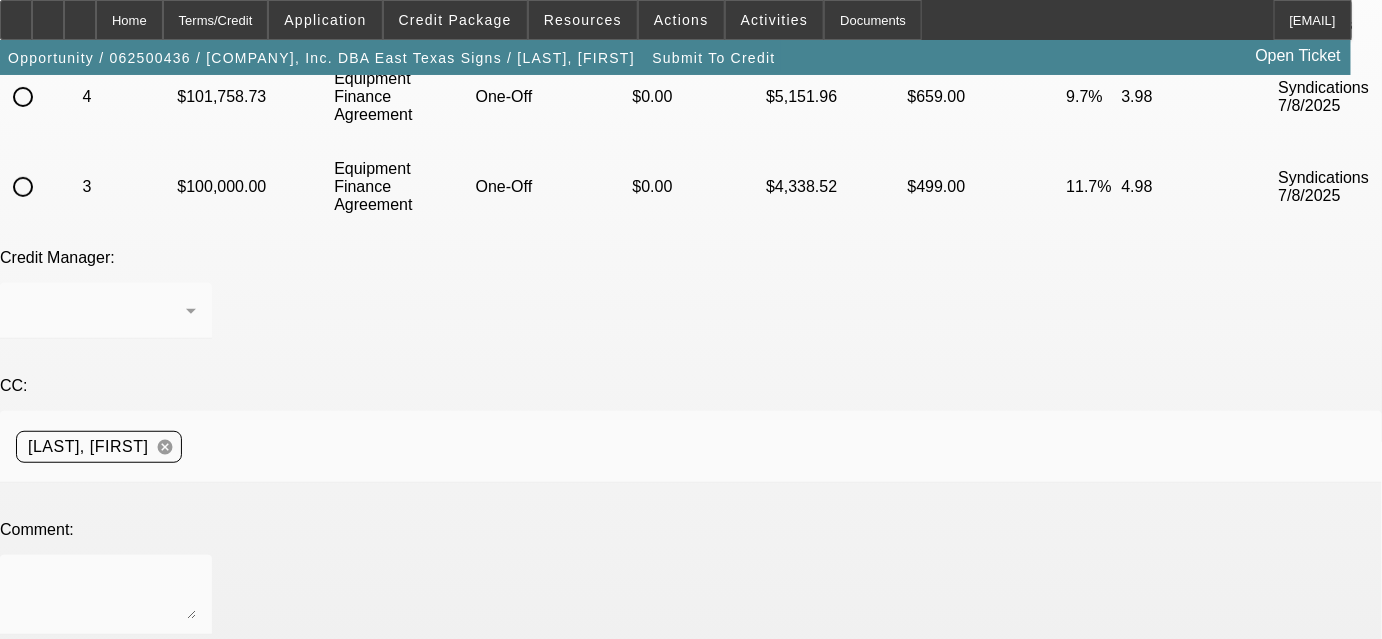 scroll, scrollTop: 0, scrollLeft: 0, axis: both 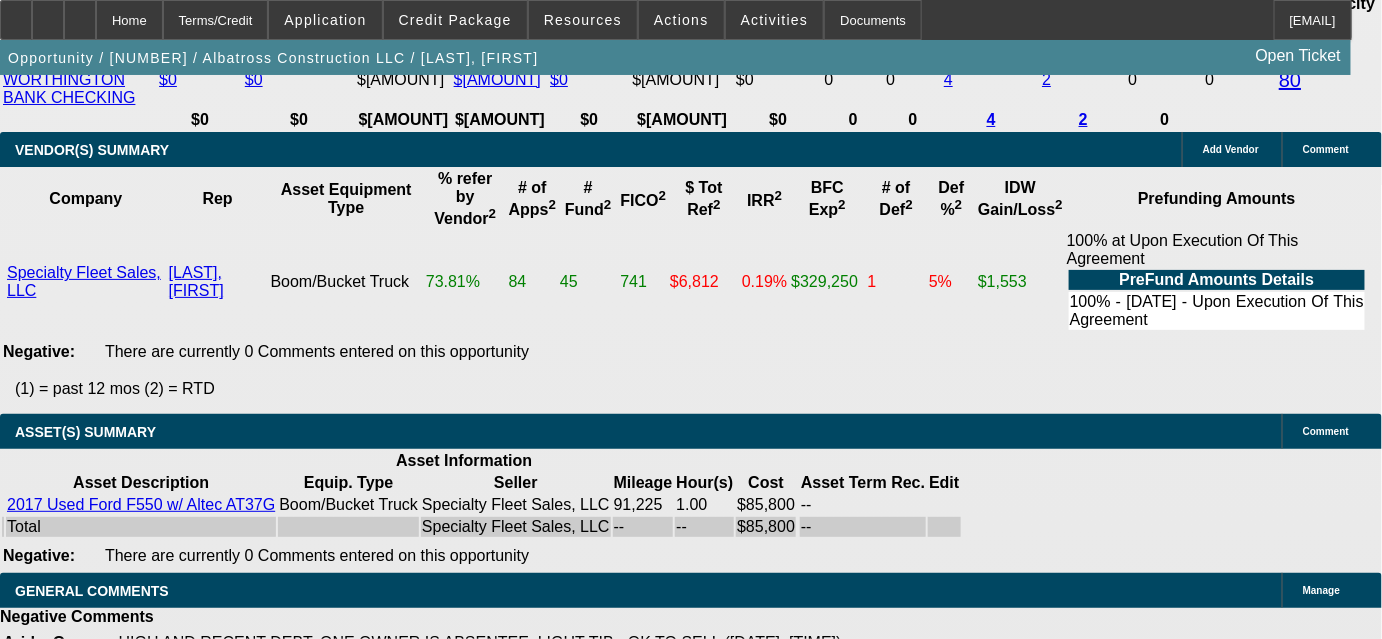 click on "View T-Value" at bounding box center (340, 2174) 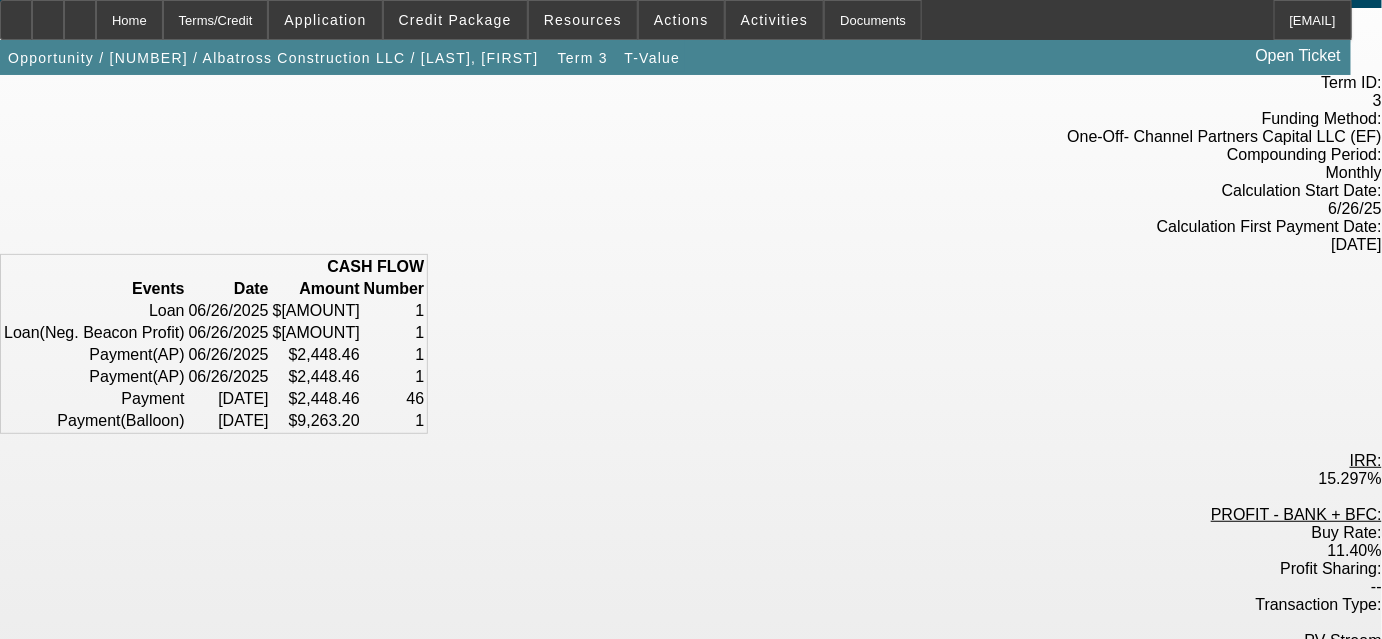 scroll, scrollTop: 0, scrollLeft: 0, axis: both 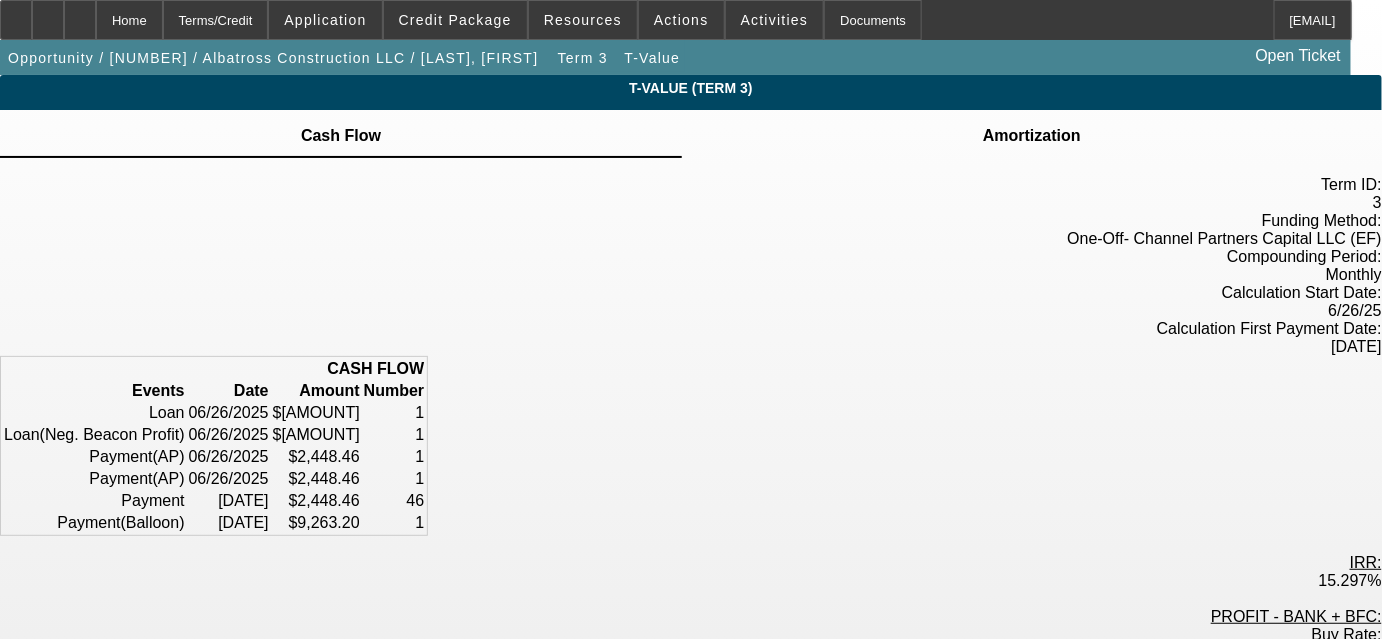 click at bounding box center [1032, 124] 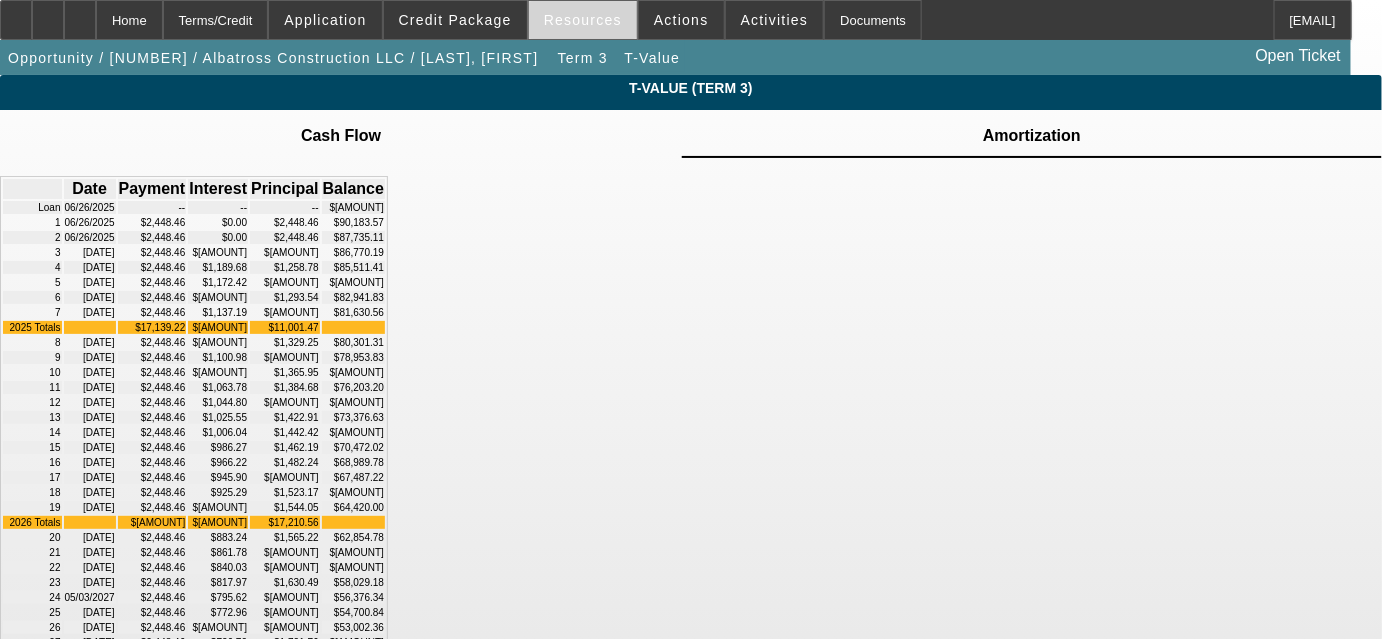 click on "Resources" at bounding box center (583, 20) 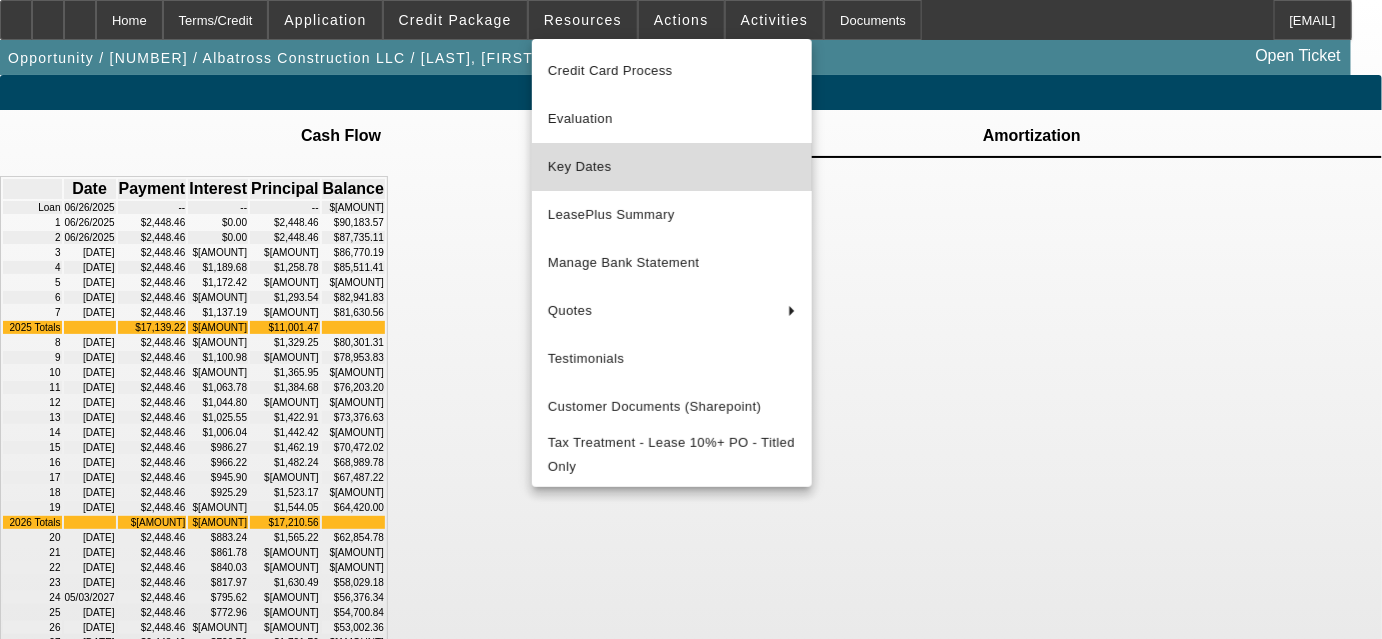 click on "Key Dates" at bounding box center (672, 167) 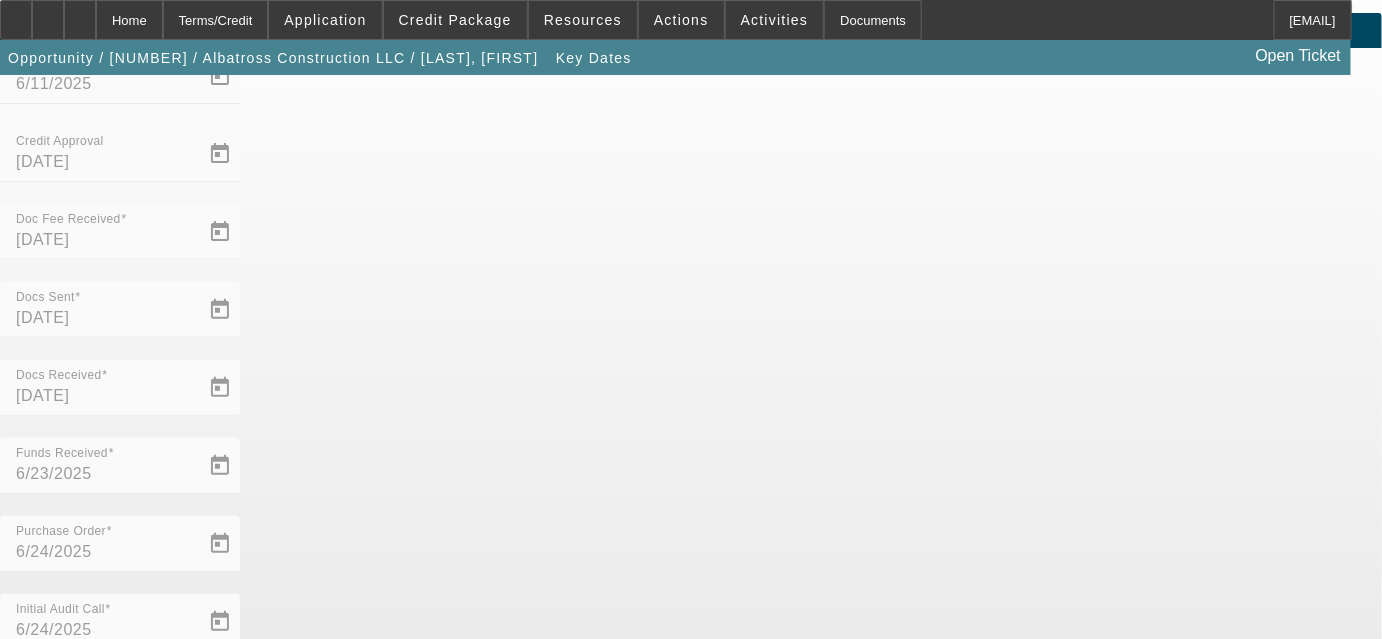scroll, scrollTop: 0, scrollLeft: 0, axis: both 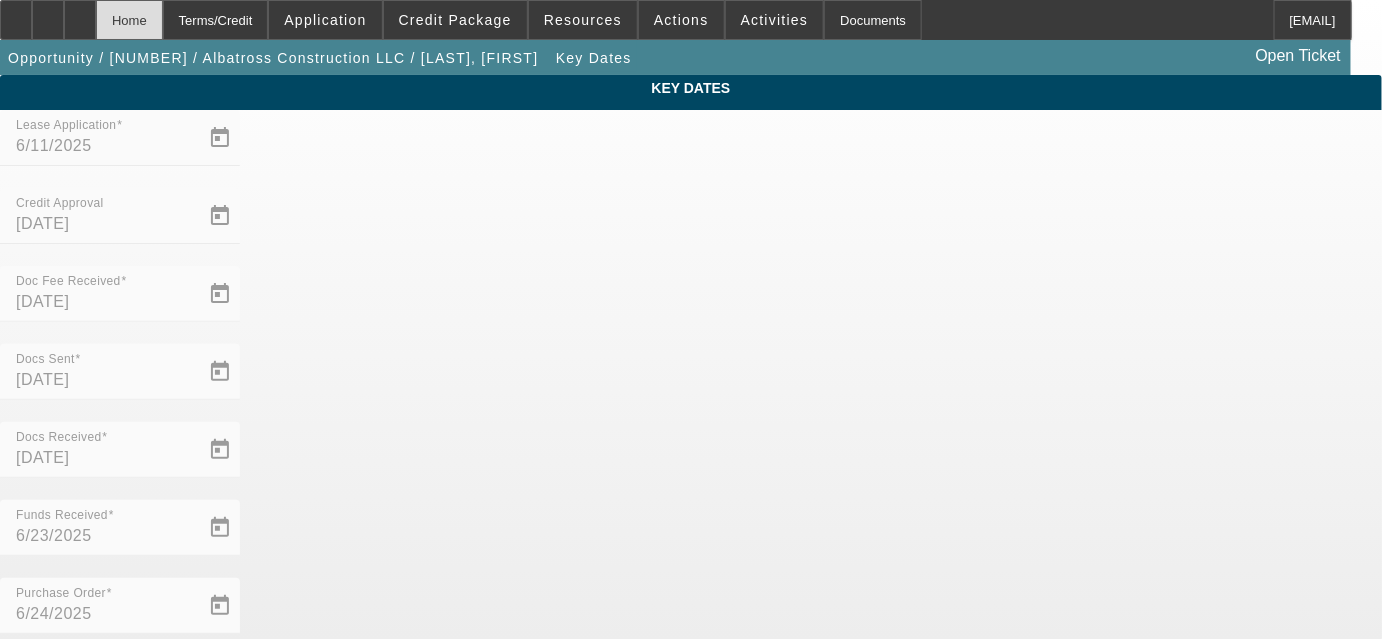 click on "Home" at bounding box center (129, 20) 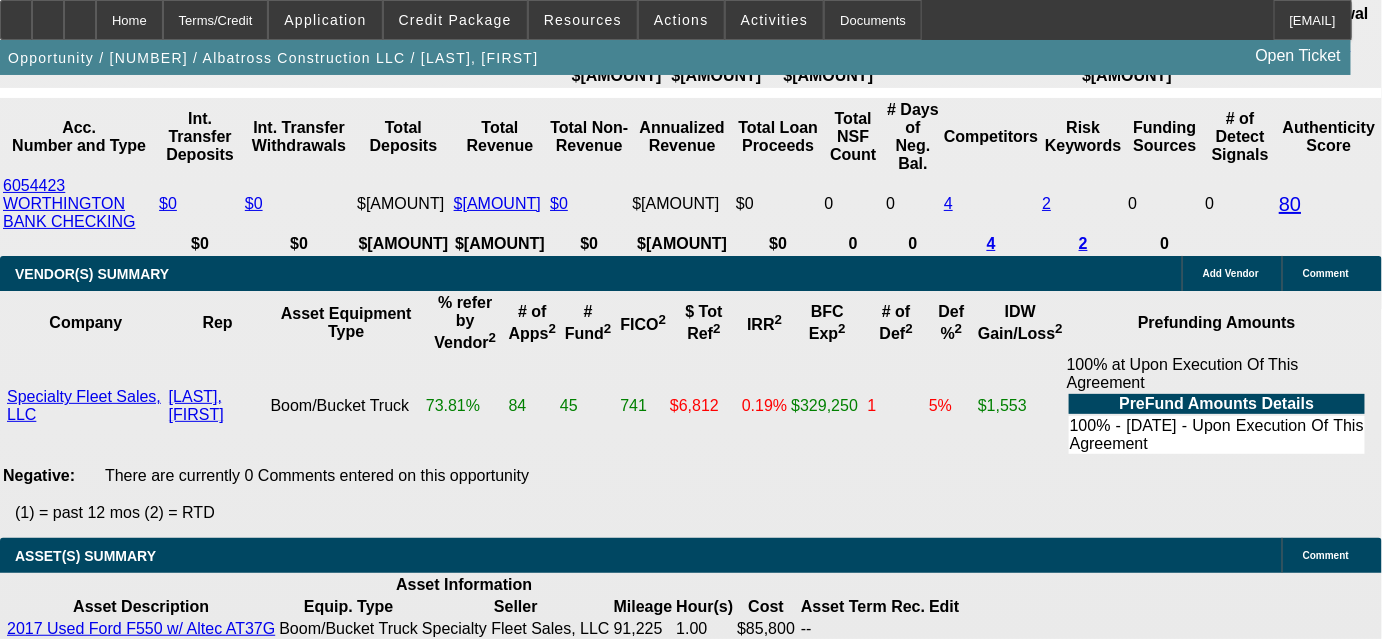 scroll, scrollTop: 4170, scrollLeft: 0, axis: vertical 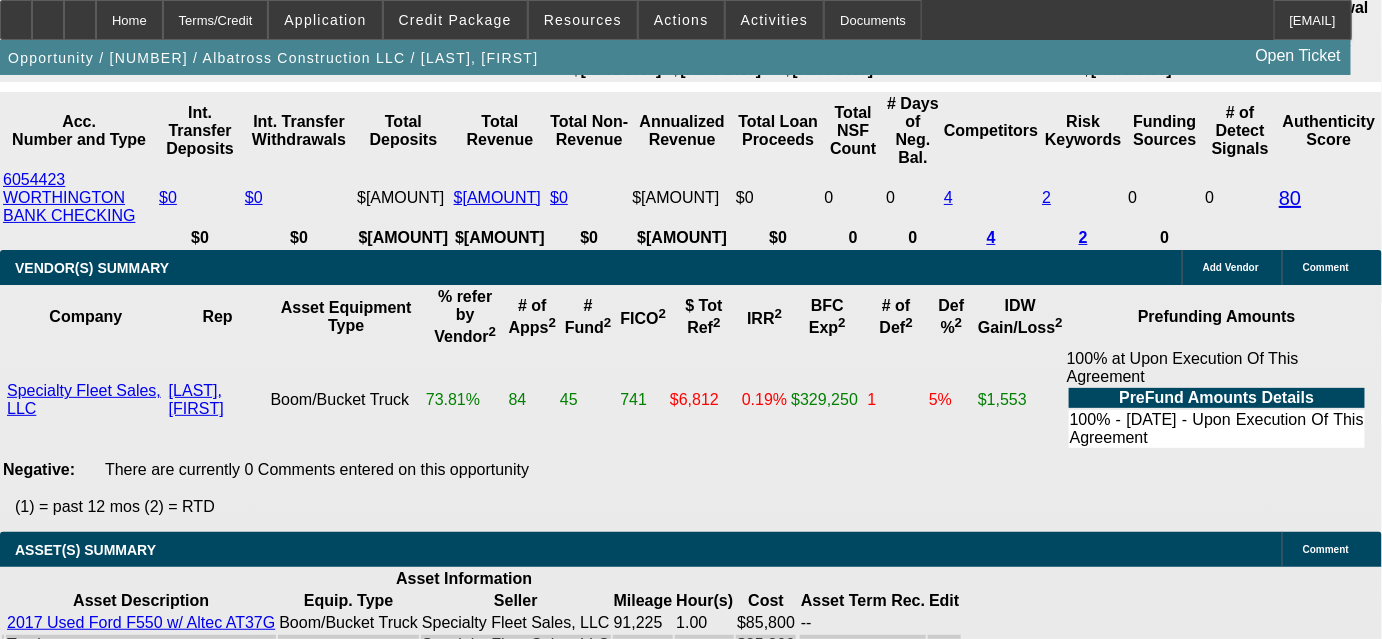 click on "View T-Value" at bounding box center (340, 2292) 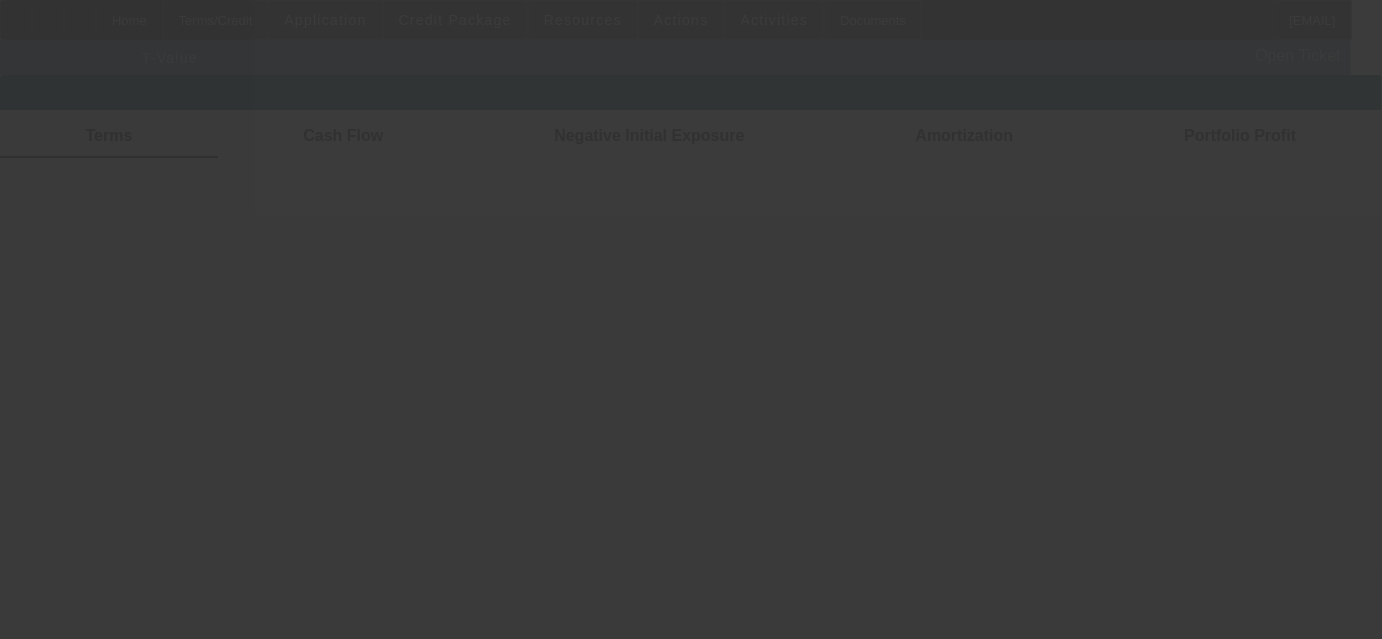 scroll, scrollTop: 0, scrollLeft: 0, axis: both 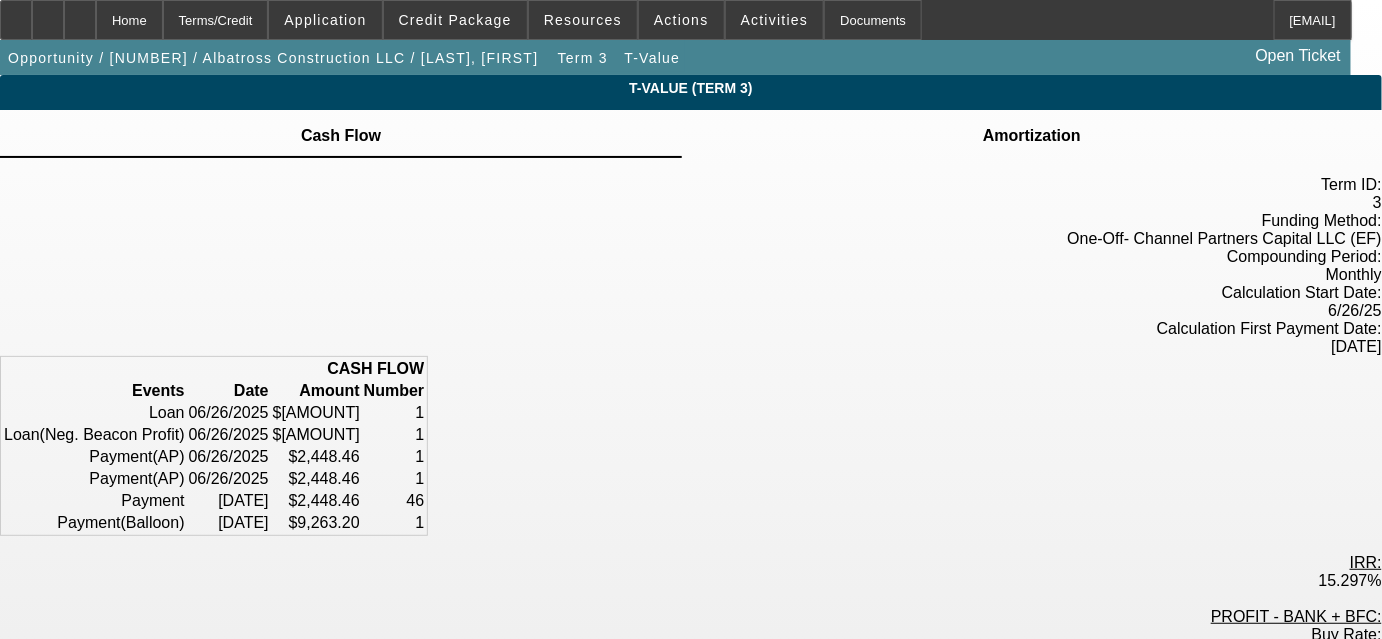 click at bounding box center [1032, 124] 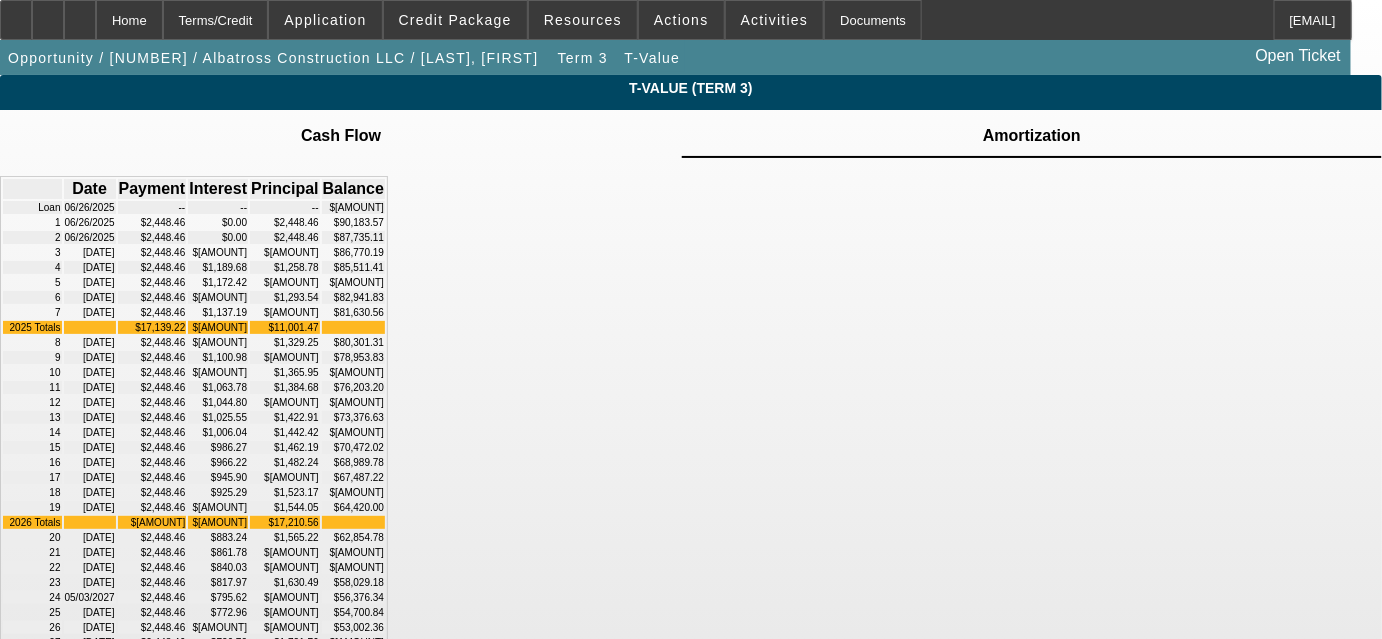 click on "Date
Payment
Interest
Principal
Balance
Loan
[DATE]
--
--
--
$[AMOUNT]
1
[DATE]
$[AMOUNT]
$[AMOUNT]
$[AMOUNT]
$[AMOUNT]" at bounding box center [691, 609] 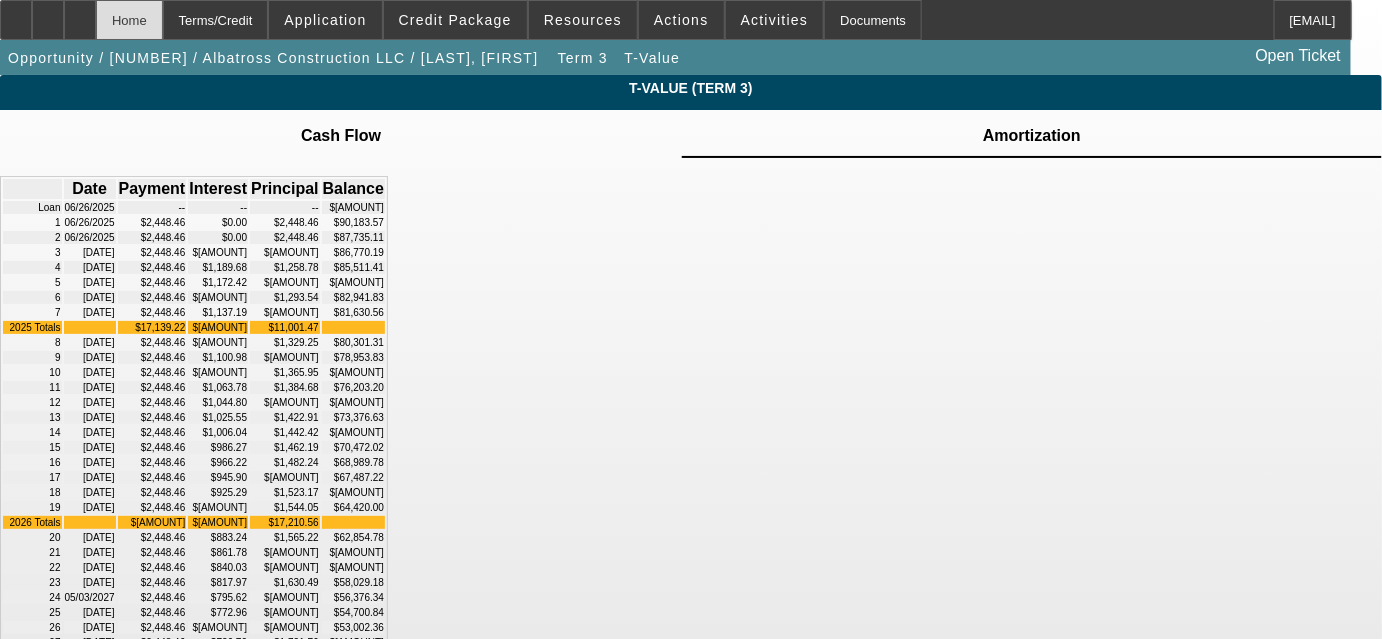 click on "Home" at bounding box center (129, 20) 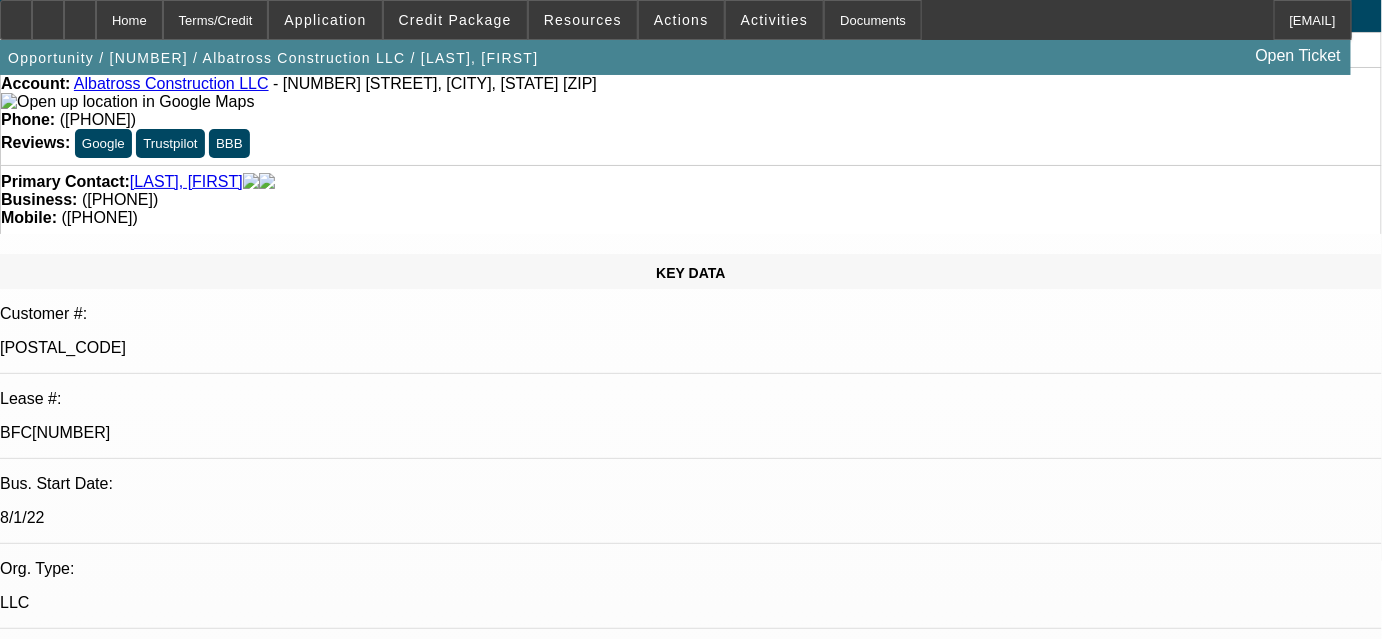 scroll, scrollTop: 0, scrollLeft: 0, axis: both 